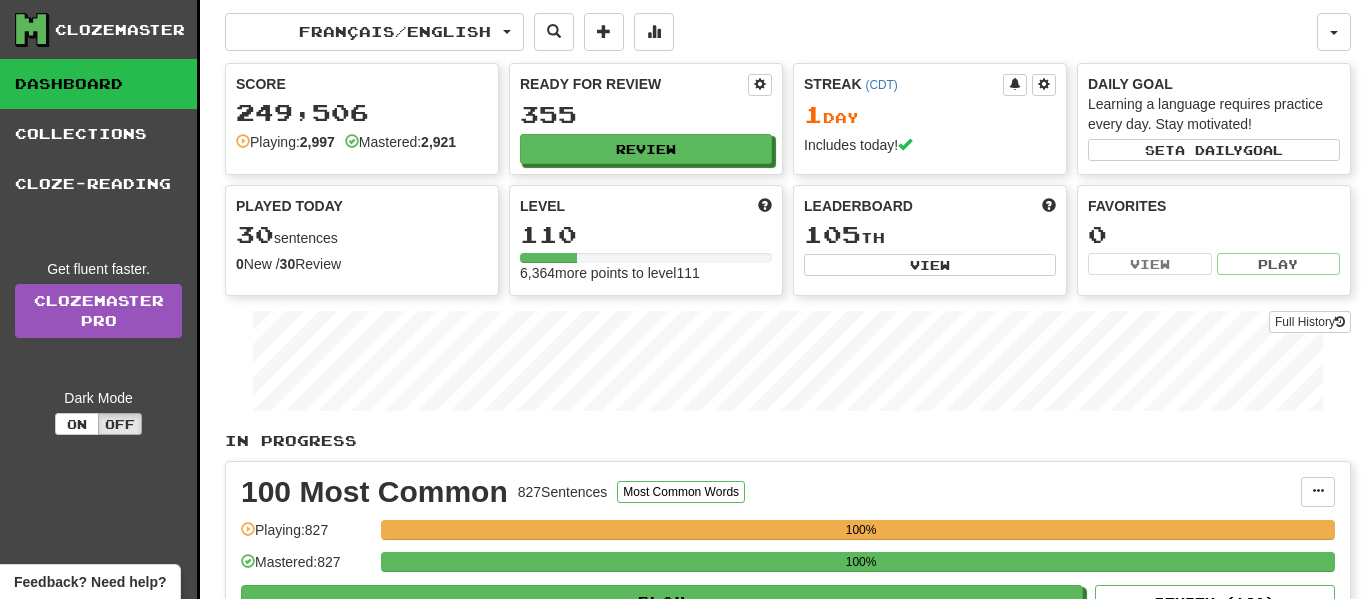 scroll, scrollTop: 0, scrollLeft: 0, axis: both 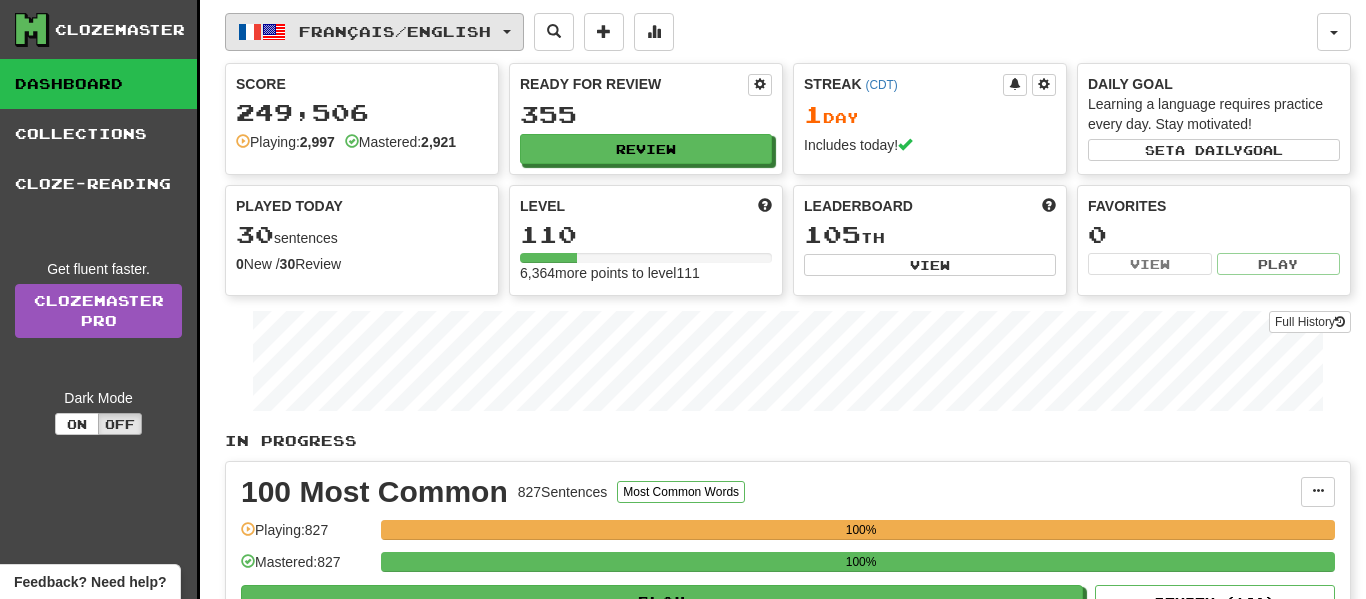 click on "Français  /  English" at bounding box center [374, 32] 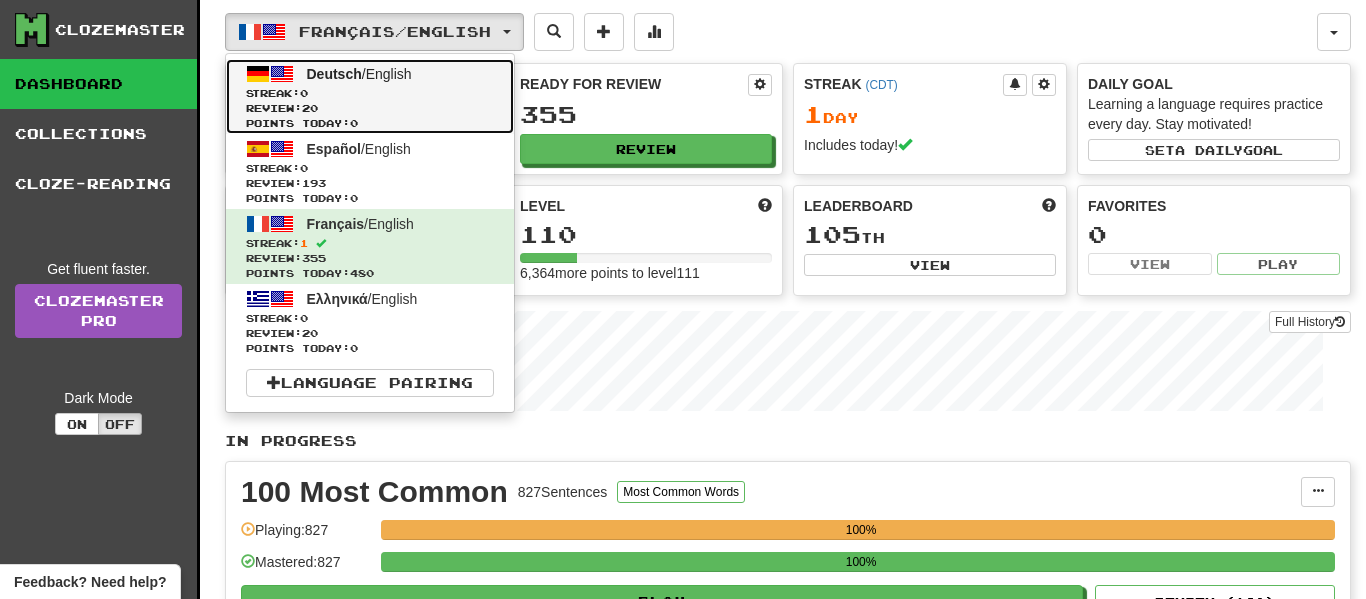 click on "Review:  20" at bounding box center (370, 108) 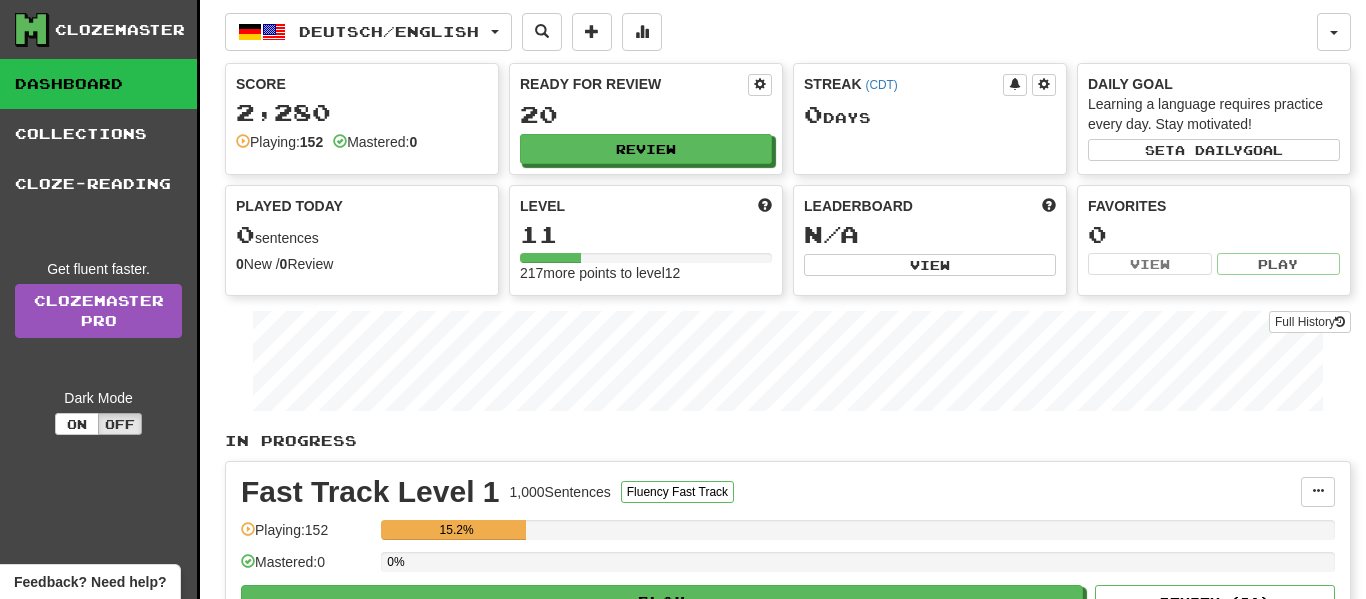 scroll, scrollTop: 0, scrollLeft: 0, axis: both 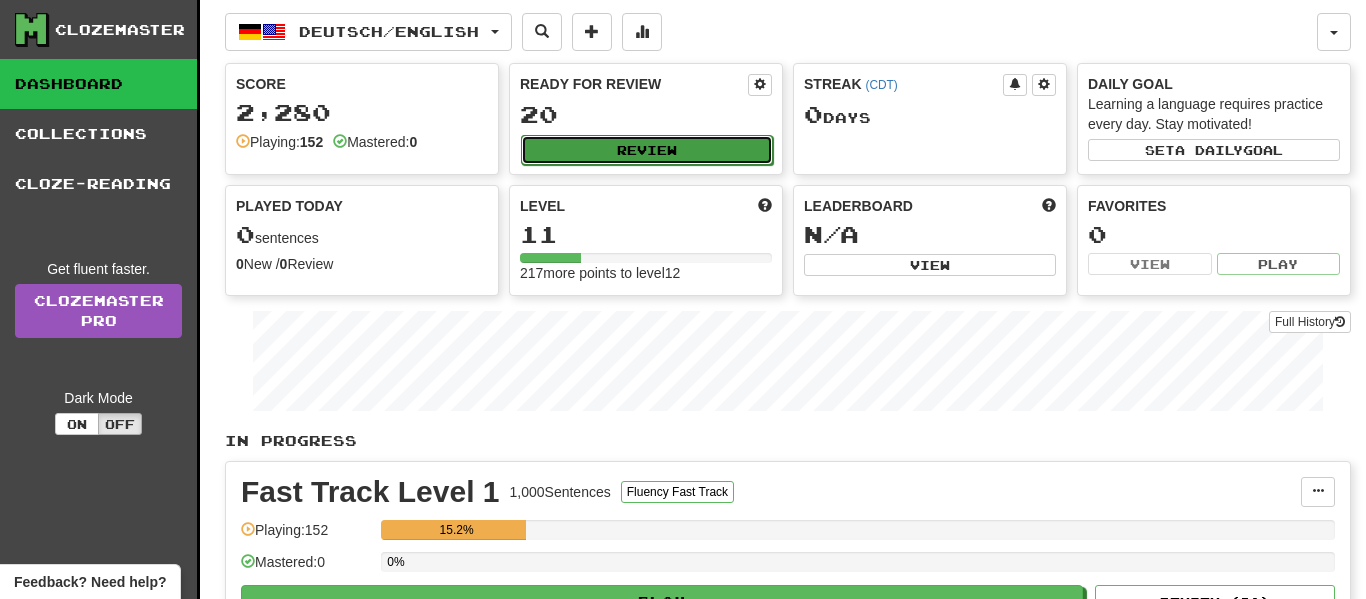 click on "Review" at bounding box center (647, 150) 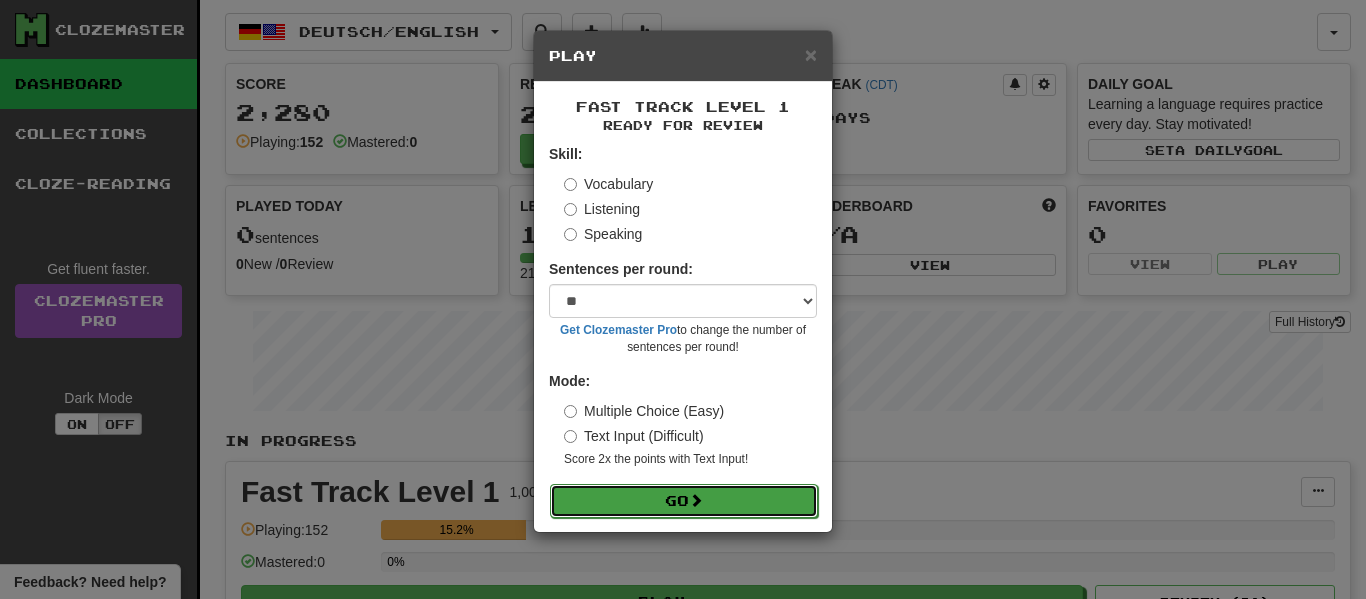 click on "Go" at bounding box center [684, 501] 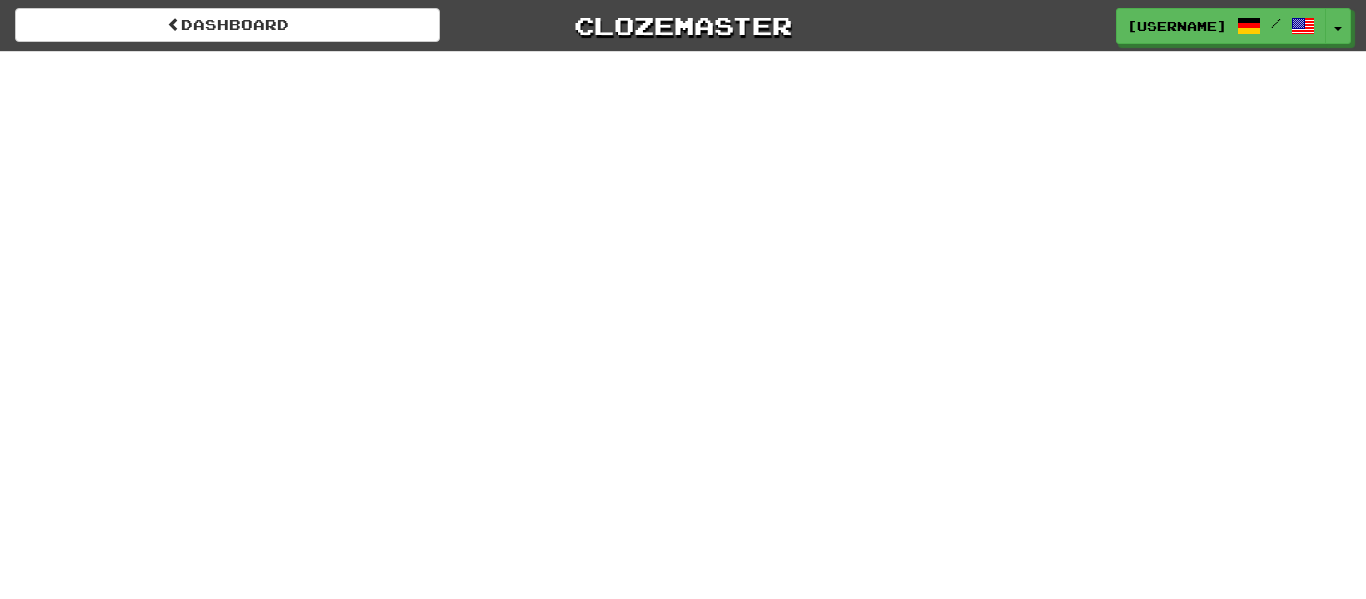 scroll, scrollTop: 0, scrollLeft: 0, axis: both 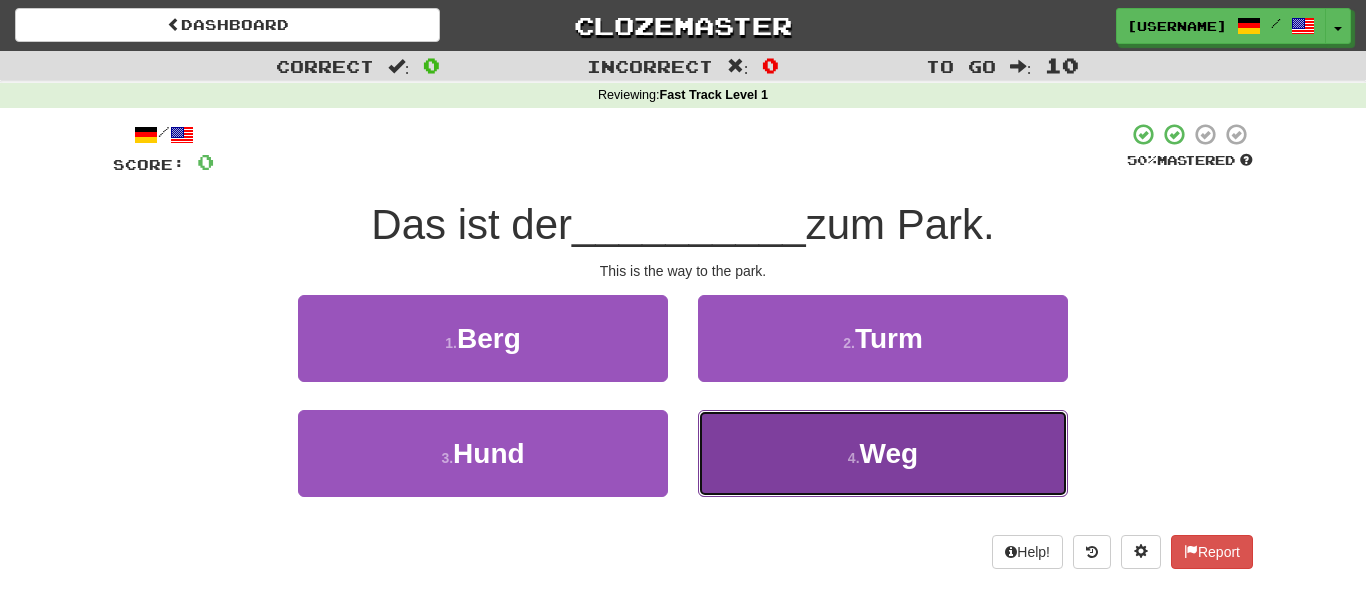 click on "4 .  Weg" at bounding box center (883, 453) 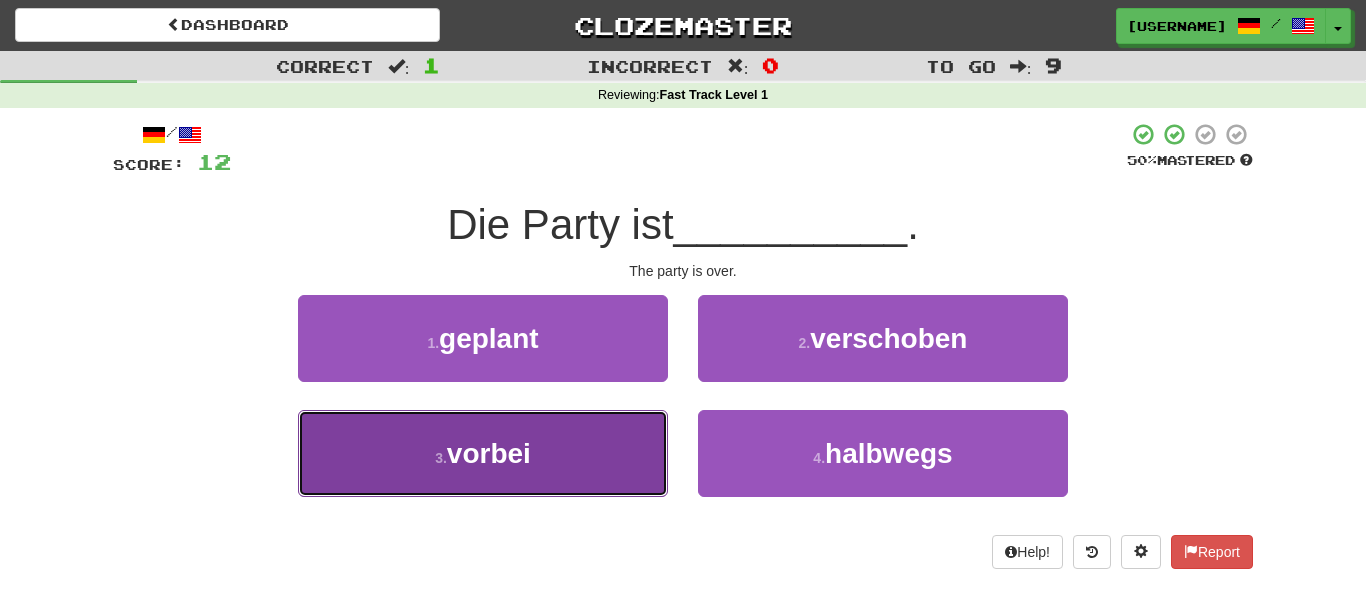 click on "3 .  vorbei" at bounding box center (483, 453) 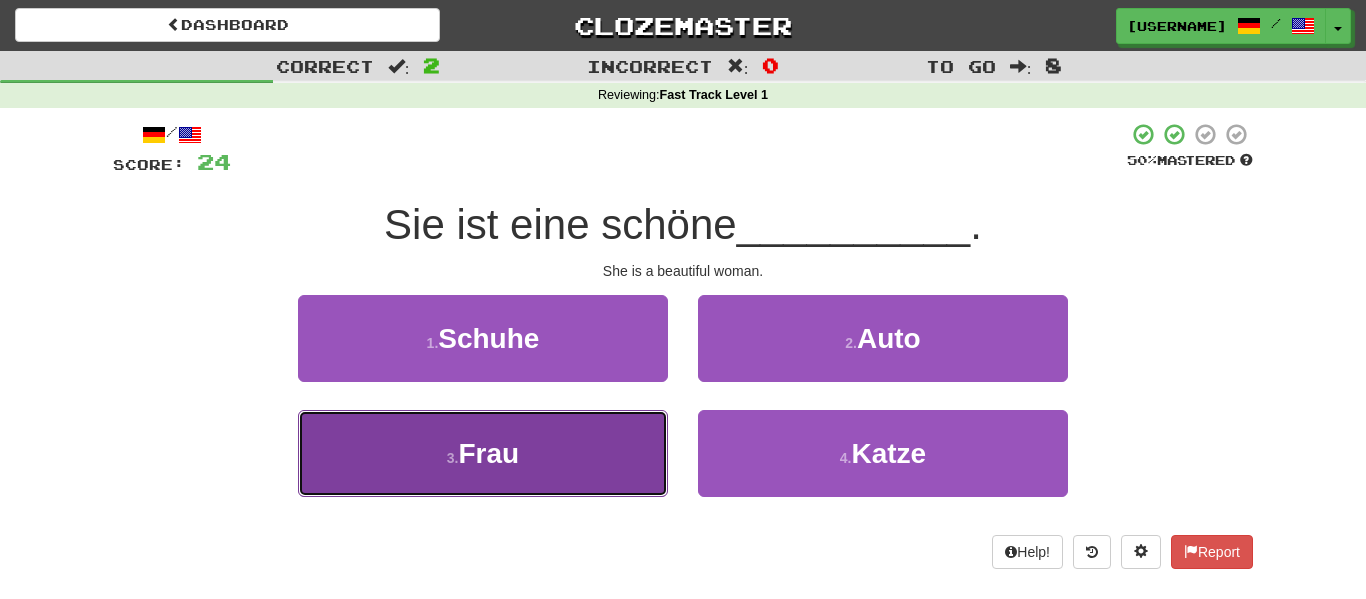 click on "3 .  [NAME]" at bounding box center (483, 453) 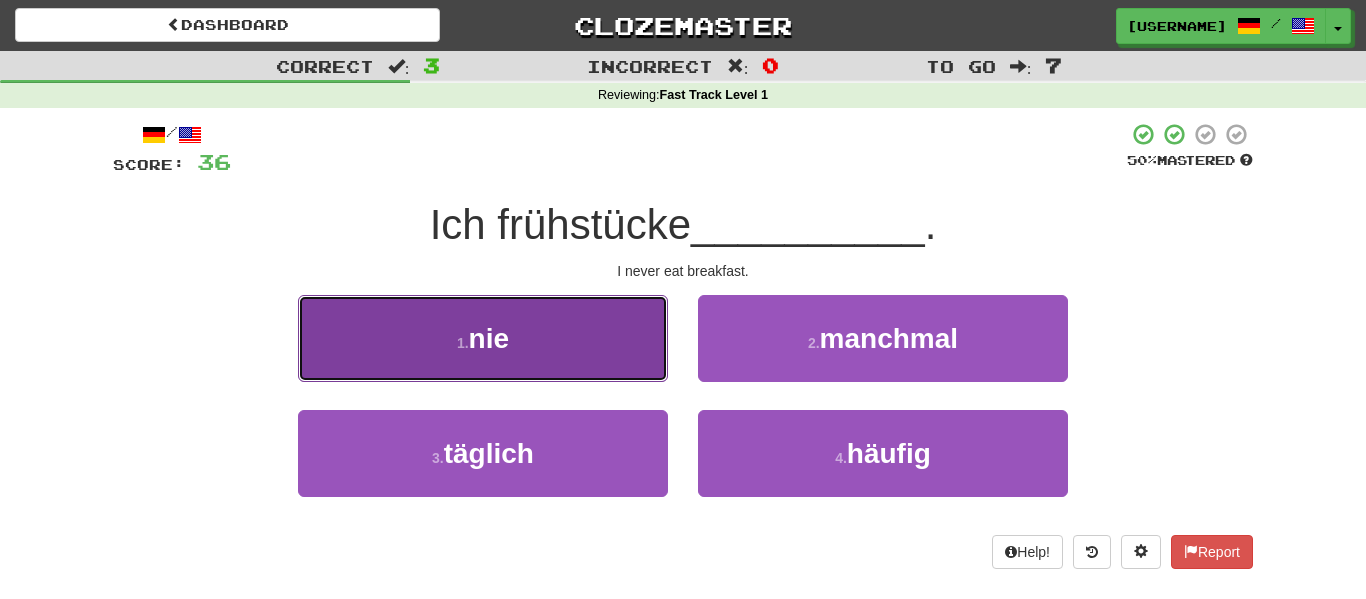 click on "1 .  nie" at bounding box center (483, 338) 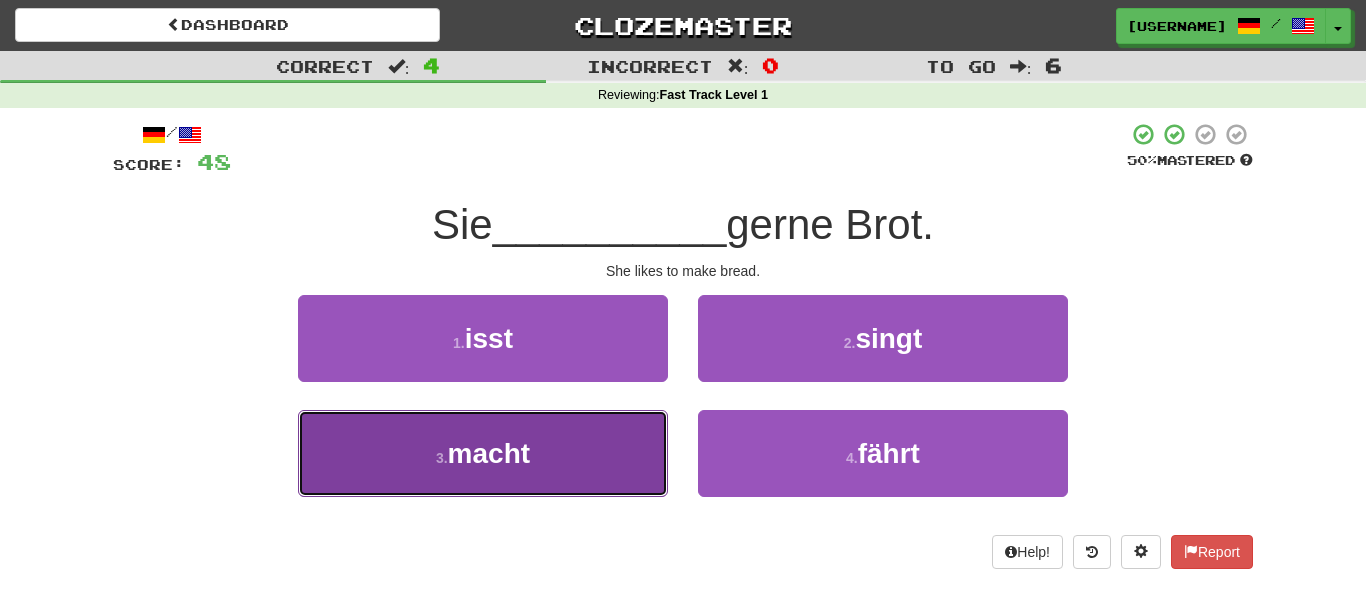 click on "macht" at bounding box center [489, 453] 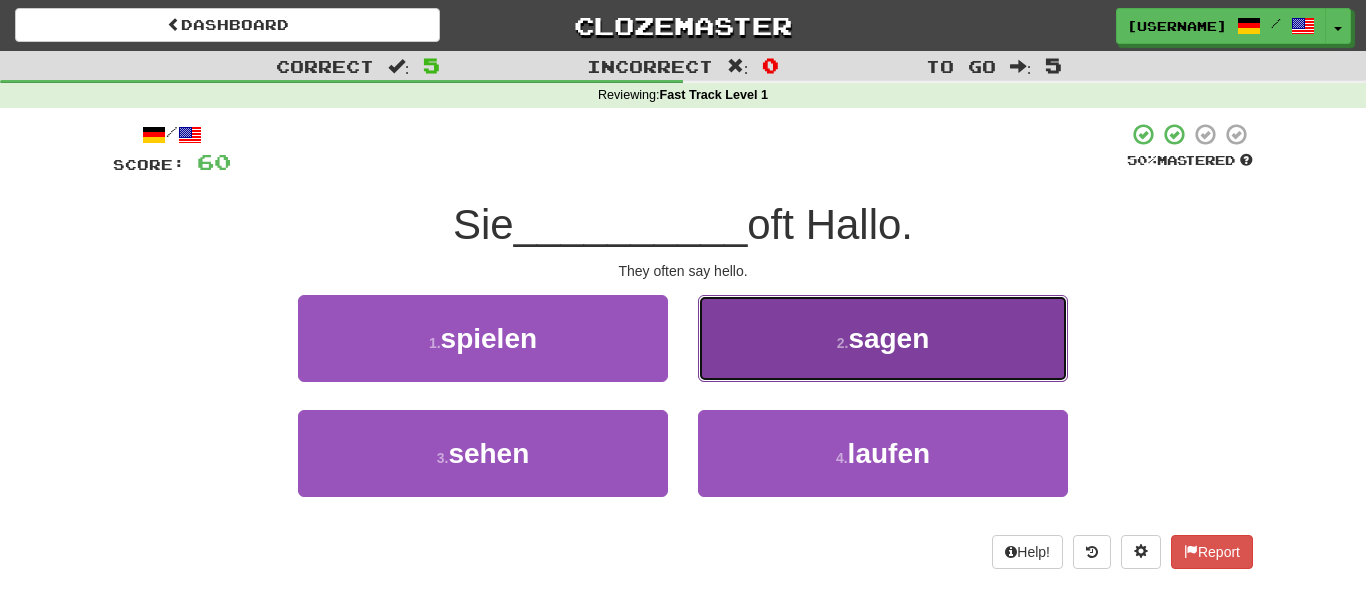 click on "2 .  sagen" at bounding box center (883, 338) 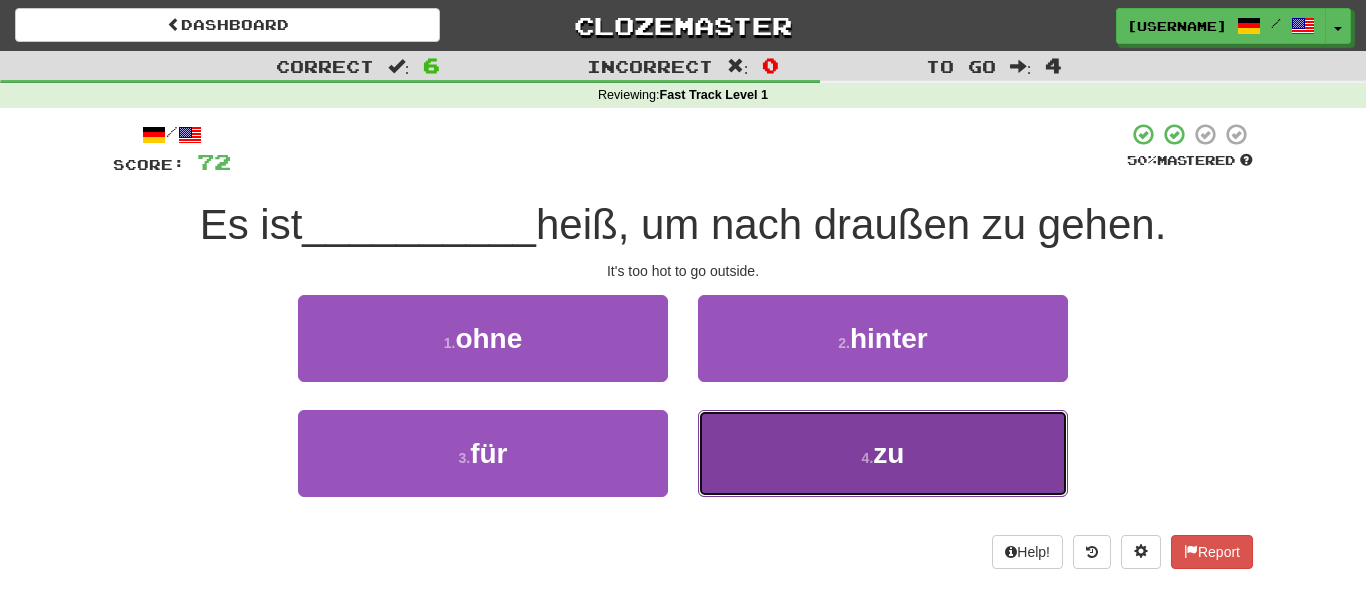 click on "4 .  zu" at bounding box center (883, 453) 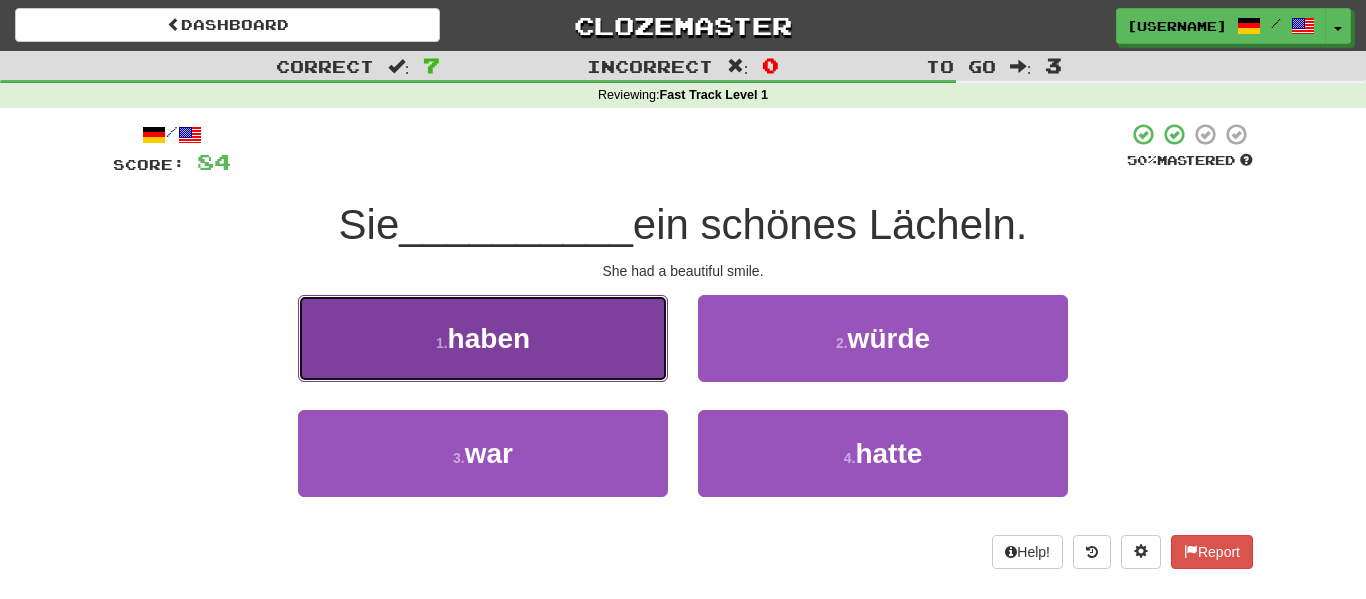 click on "1 .  haben" at bounding box center [483, 338] 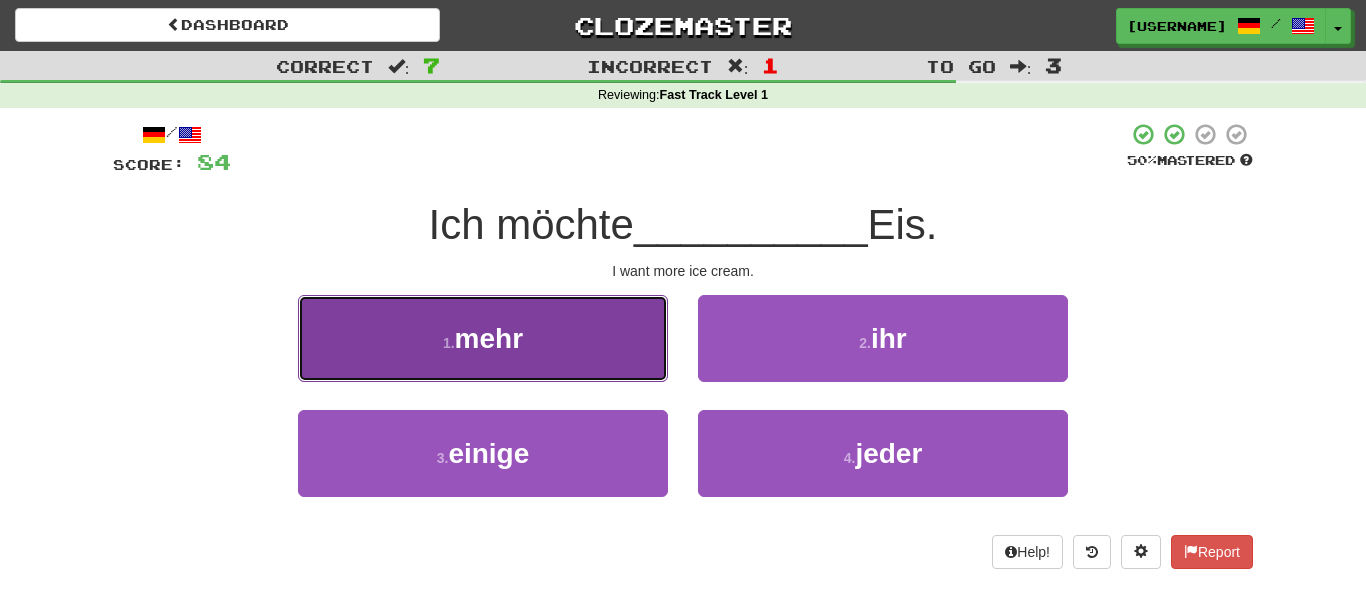 click on "1 .  mehr" at bounding box center (483, 338) 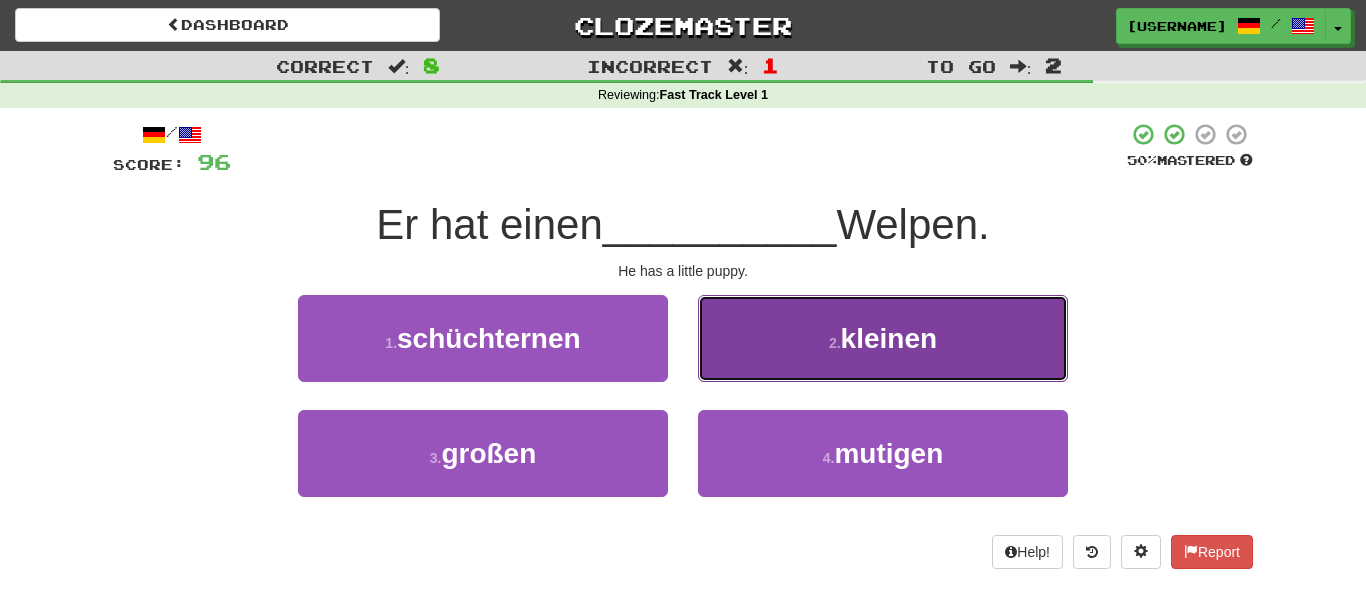 click on "kleinen" at bounding box center [889, 338] 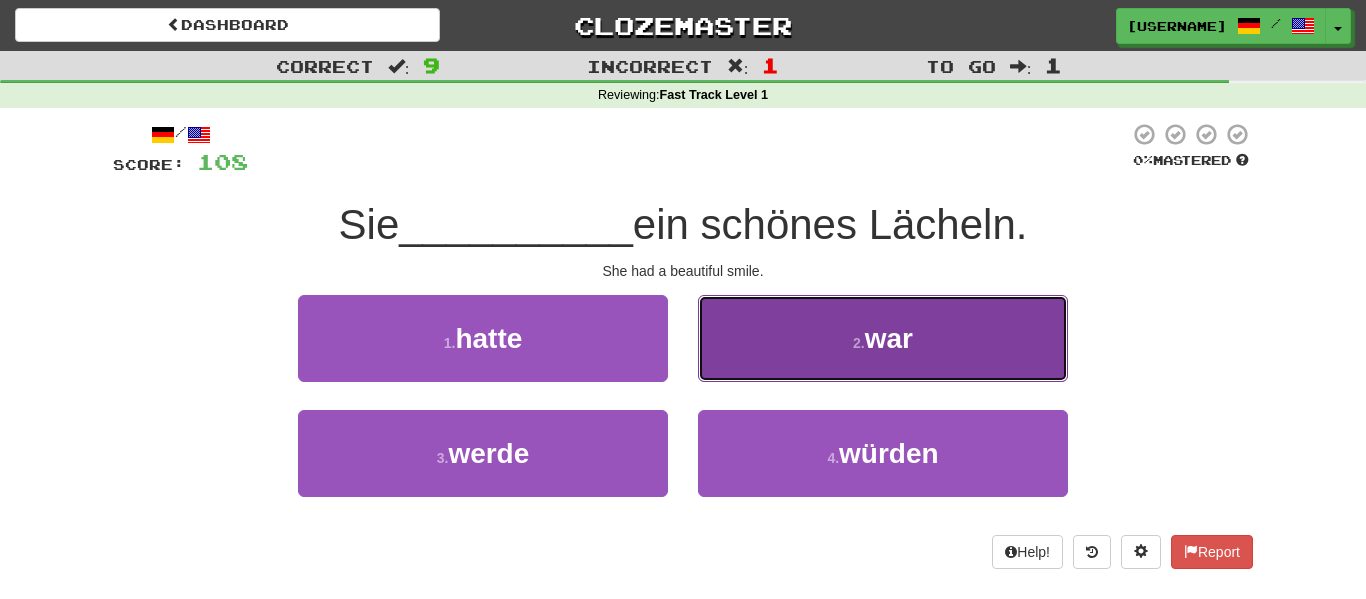 click on "2 .  war" at bounding box center [883, 338] 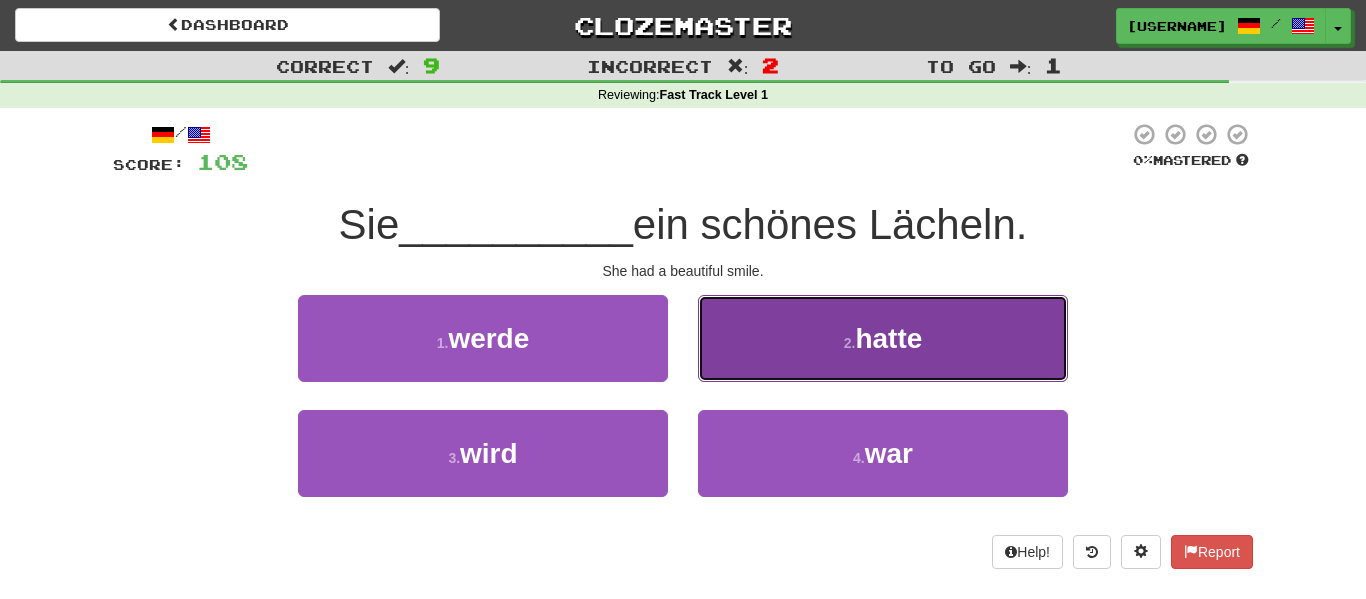 click on "2 .  hatte" at bounding box center [883, 338] 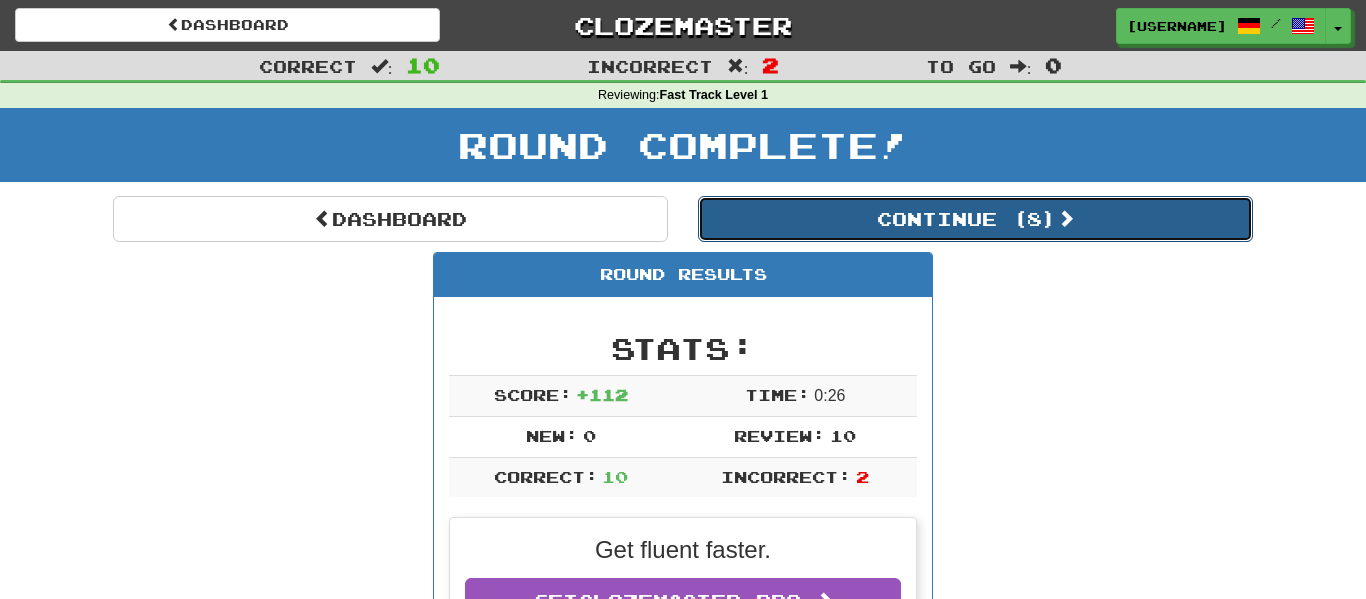 click on "Continue ( 8 )" at bounding box center (975, 219) 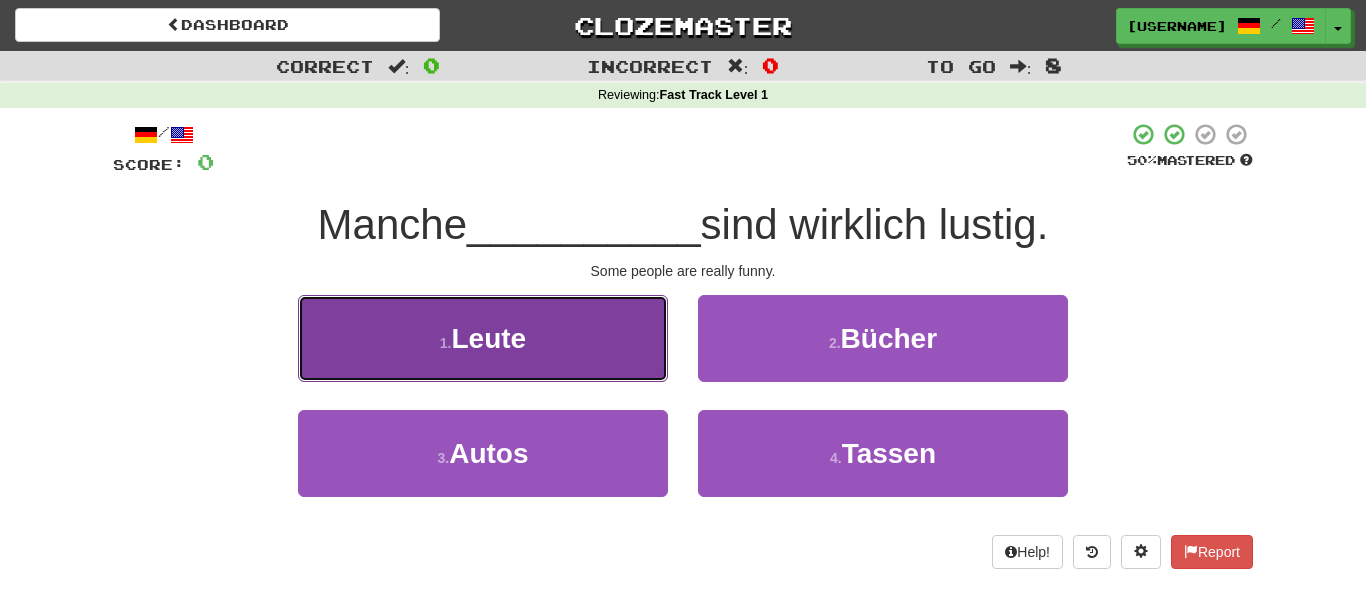 click on "Leute" at bounding box center (489, 338) 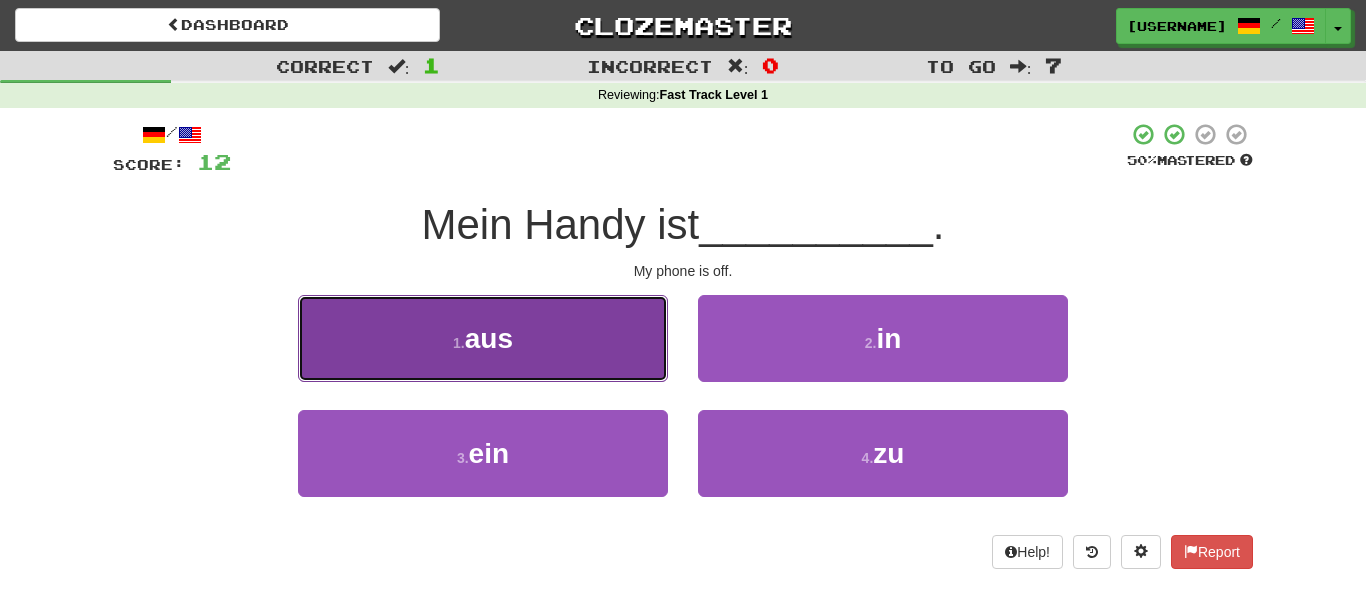 click on "1 .  aus" at bounding box center (483, 338) 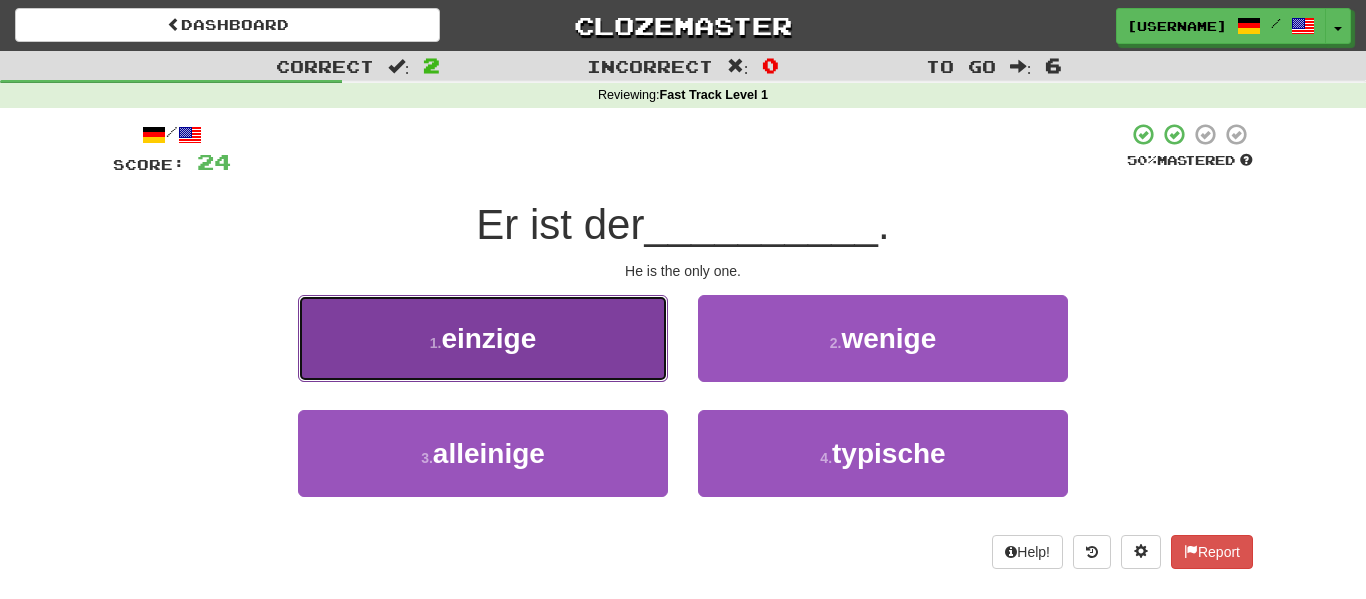 click on "1 .  einzige" at bounding box center (483, 338) 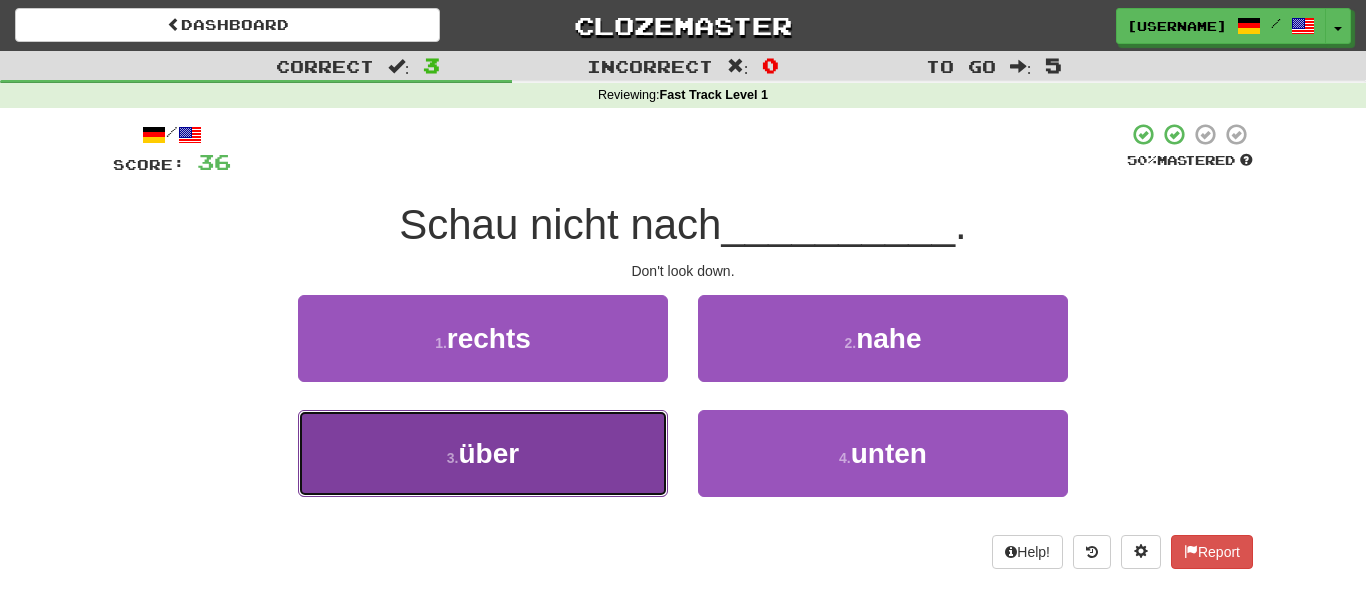 click on "3 .  über" at bounding box center [483, 453] 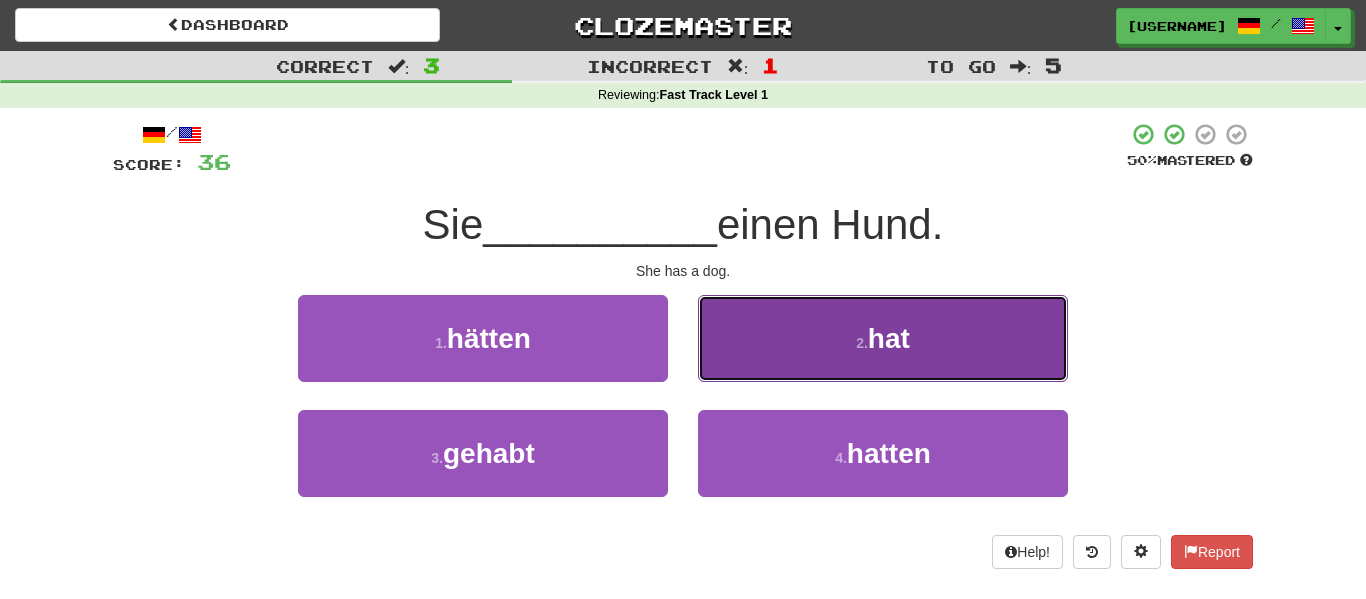 click on "2 .  hat" at bounding box center [883, 338] 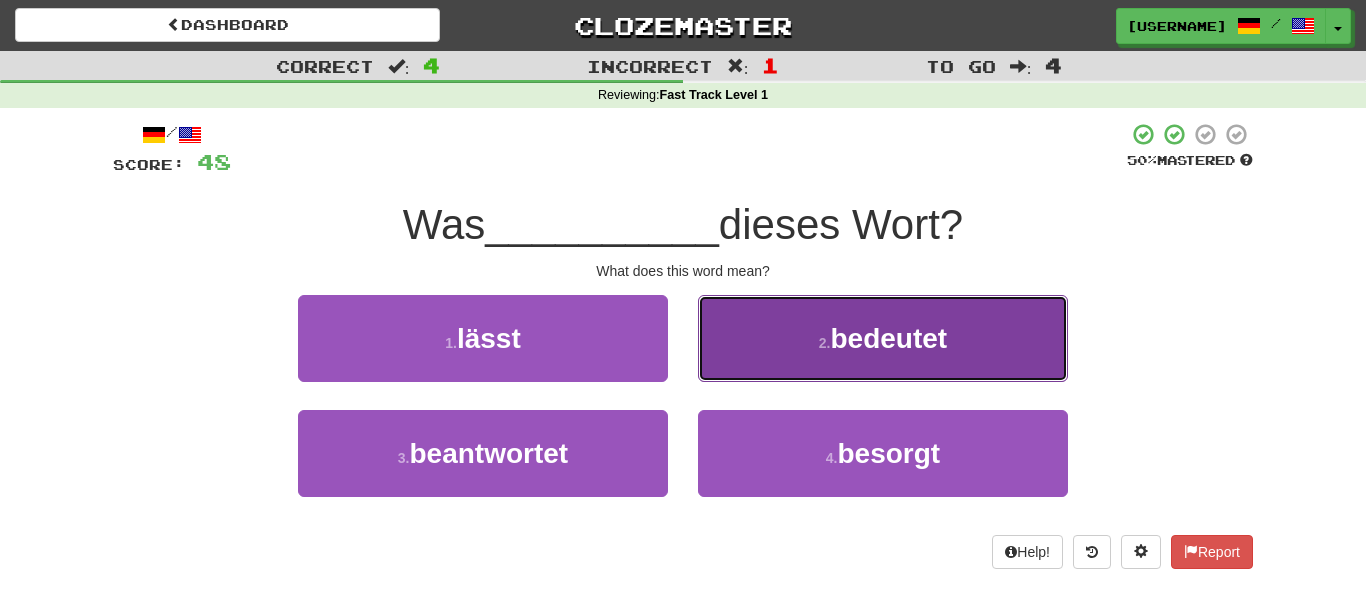 click on "2 .  bedeutet" at bounding box center (883, 338) 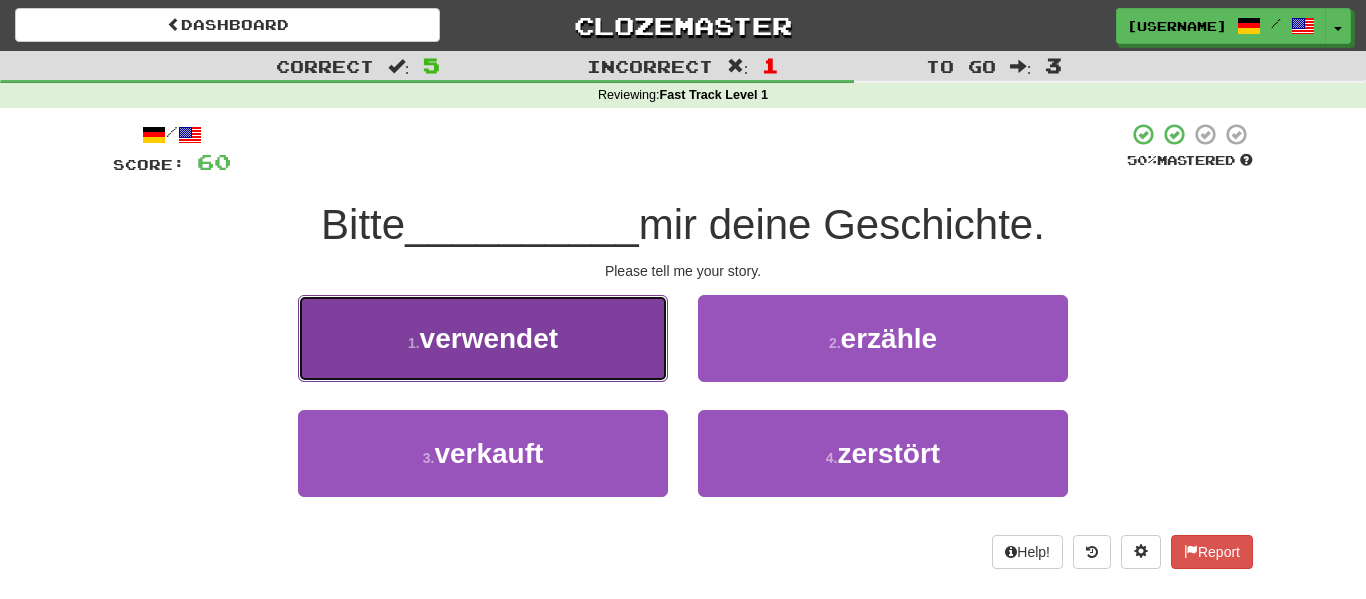 click on "1 .  verwendet" at bounding box center (483, 338) 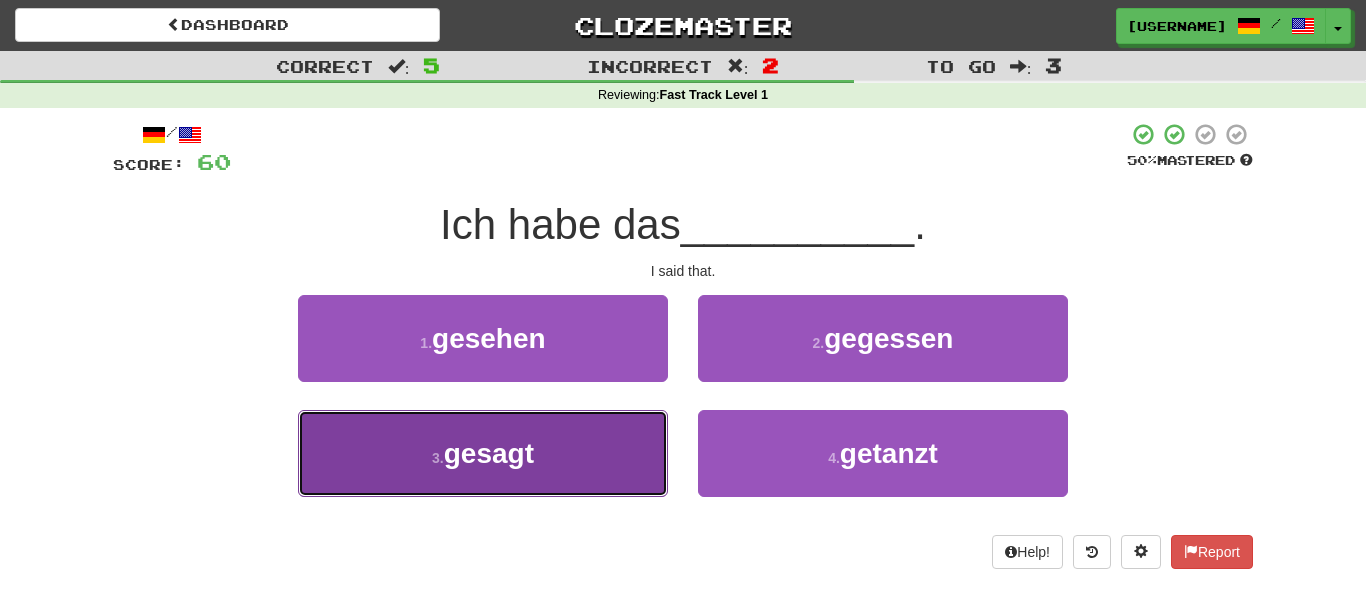 click on "3 .  gesagt" at bounding box center [483, 453] 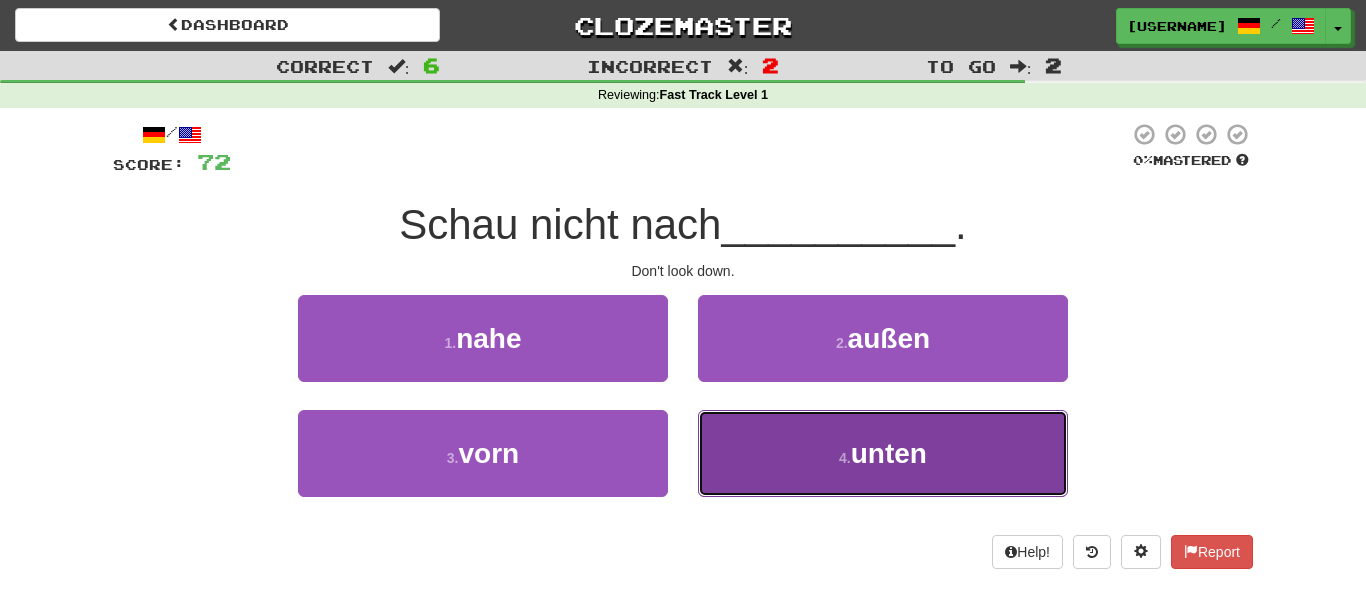 click on "4 .  unten" at bounding box center (883, 453) 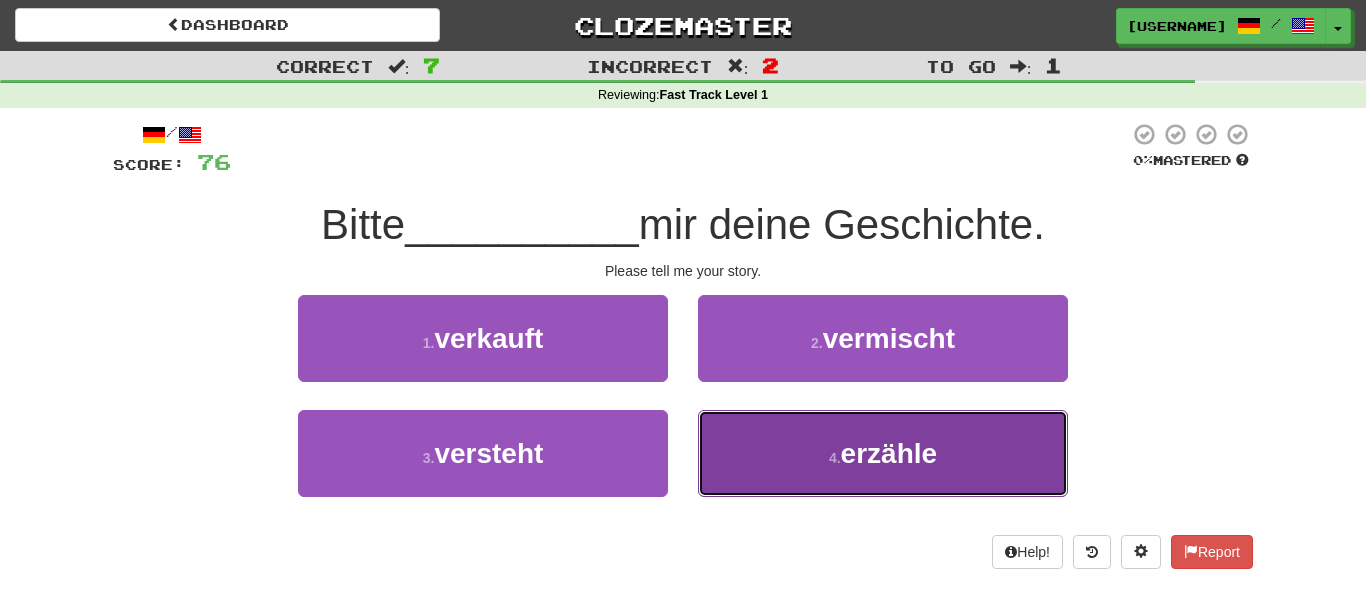 click on "4 .  erzähle" at bounding box center [883, 453] 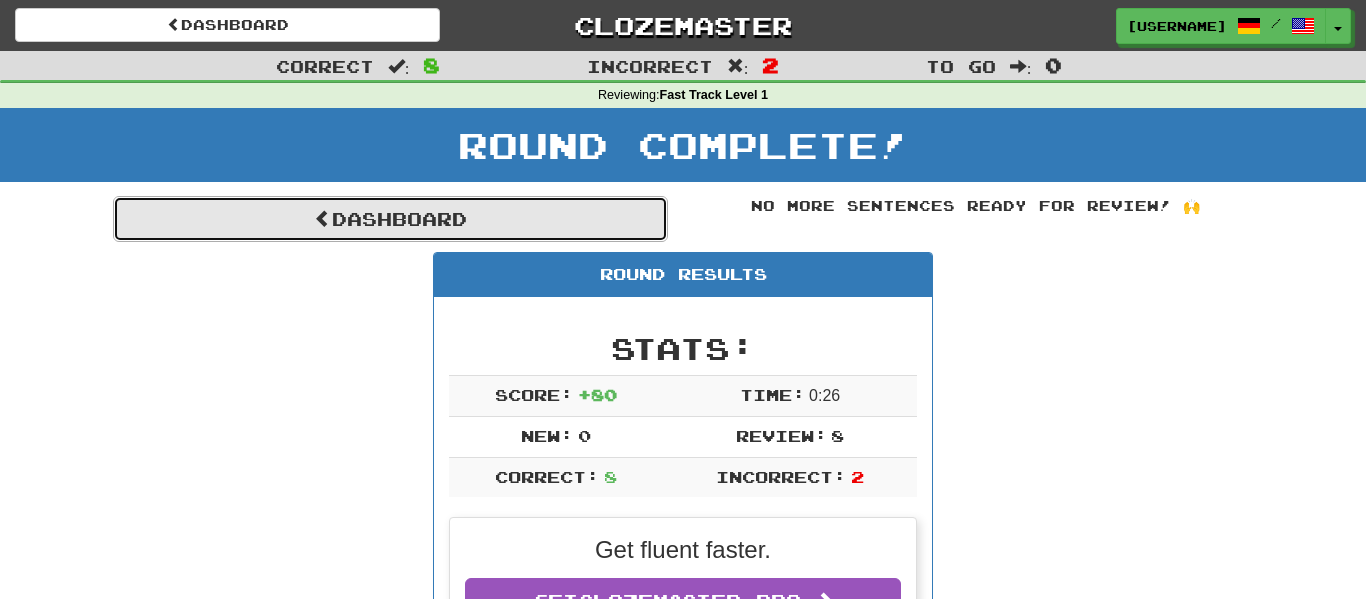 click on "Dashboard" at bounding box center [390, 219] 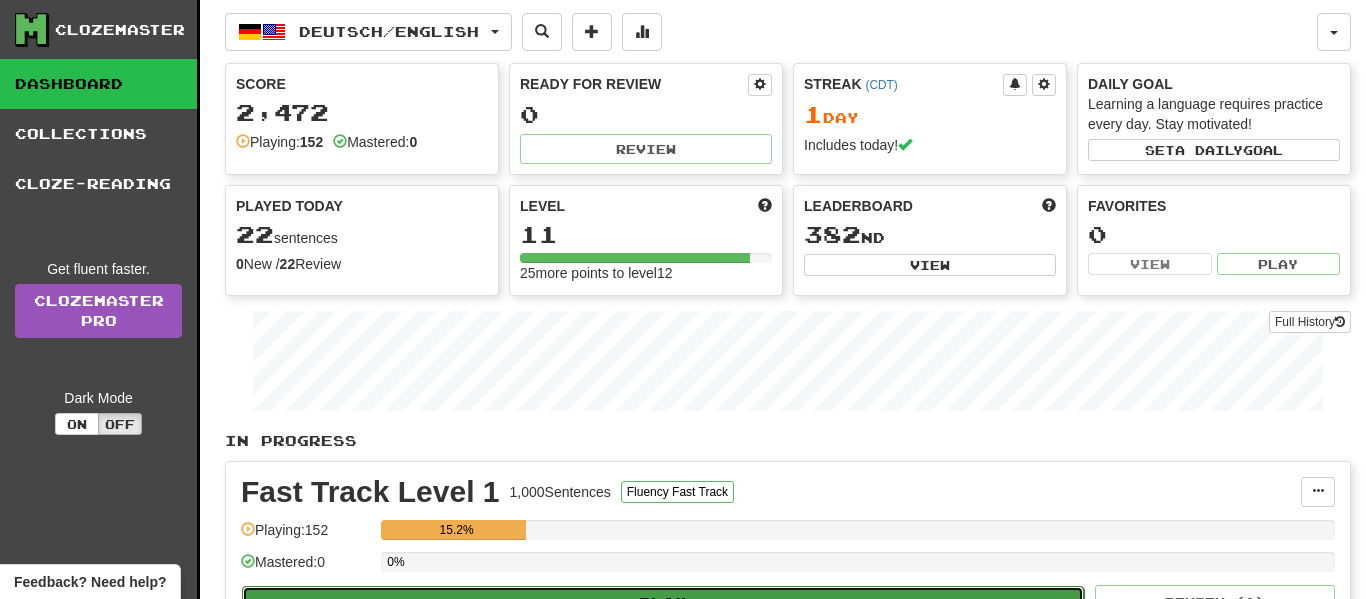 click on "Play" at bounding box center [663, 603] 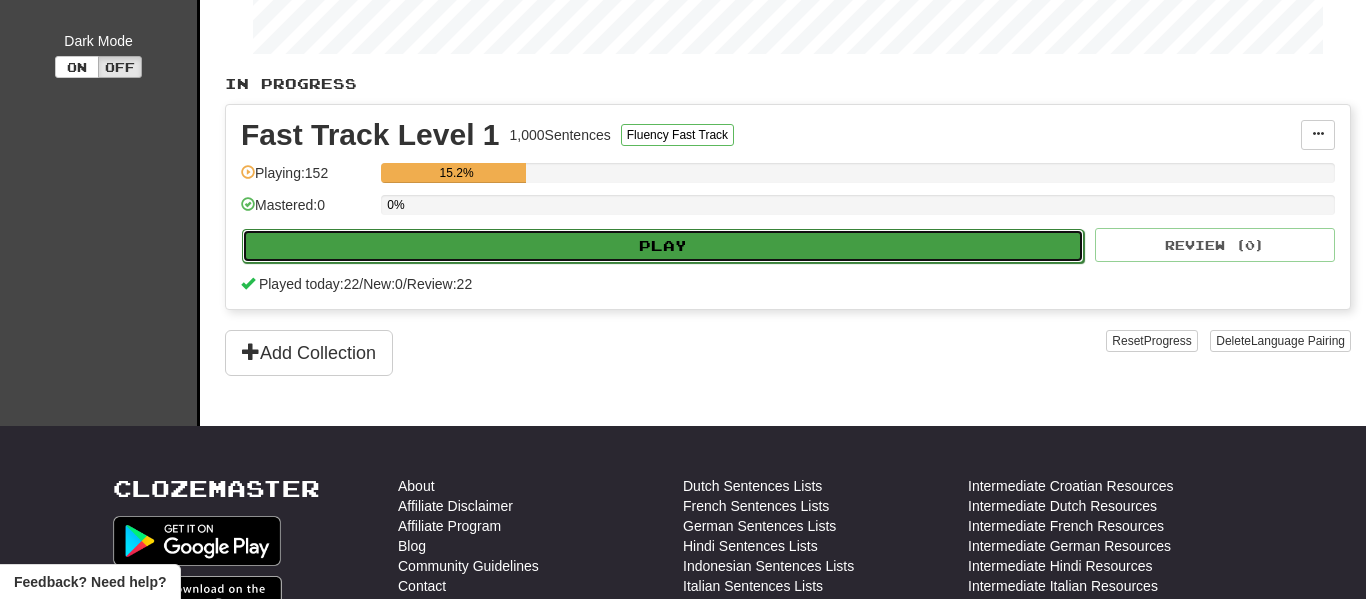 select on "**" 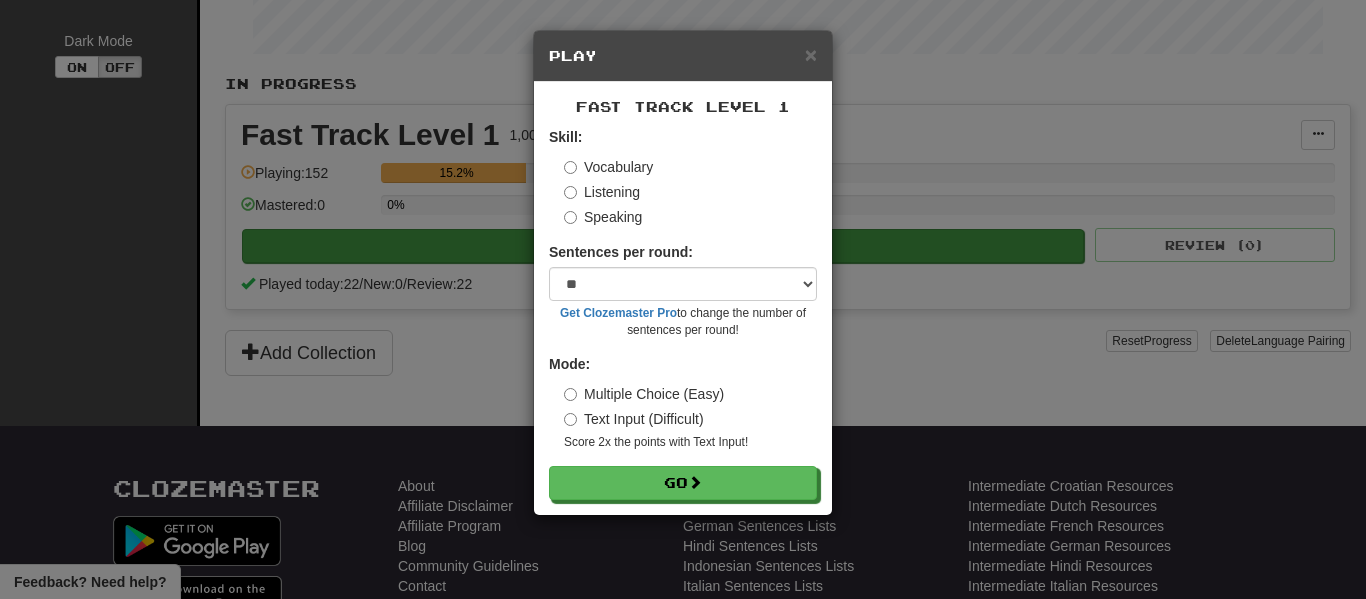 scroll, scrollTop: 357, scrollLeft: 0, axis: vertical 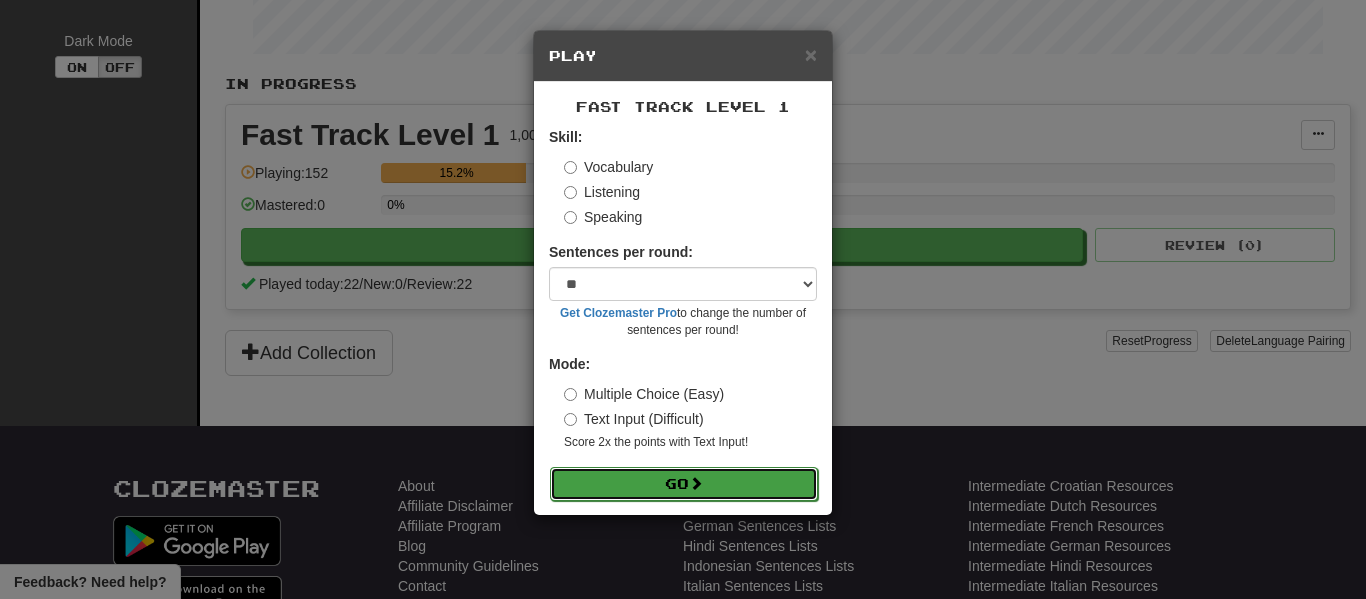 click on "Go" at bounding box center [684, 484] 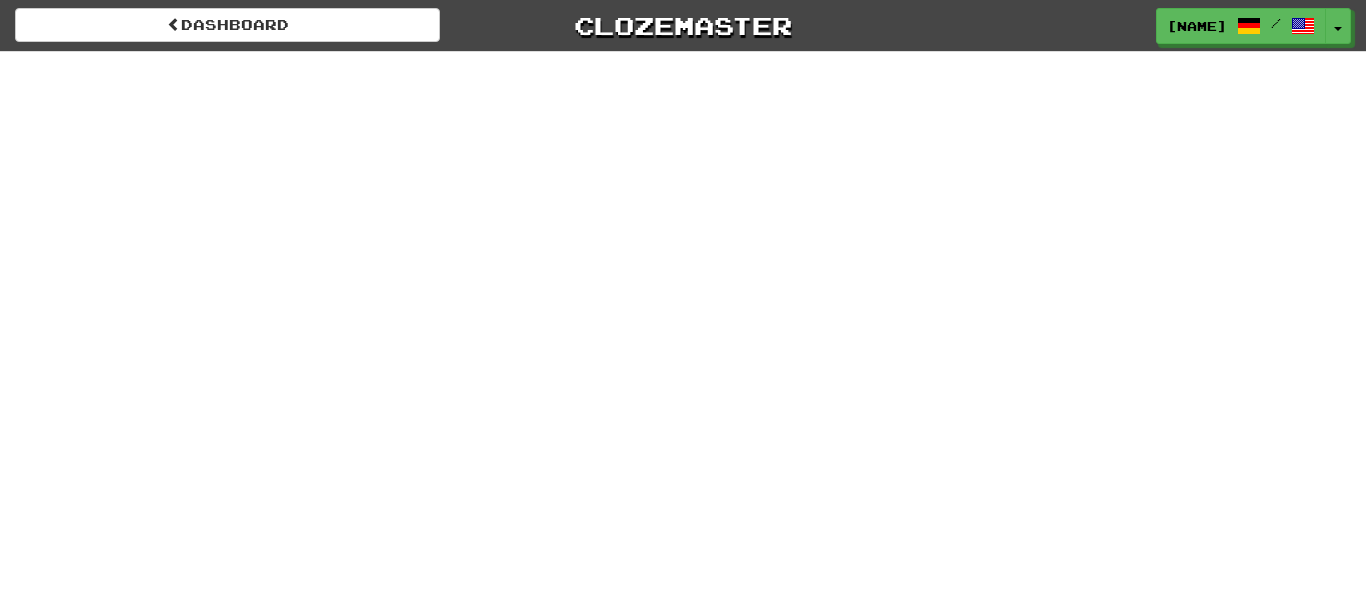 scroll, scrollTop: 0, scrollLeft: 0, axis: both 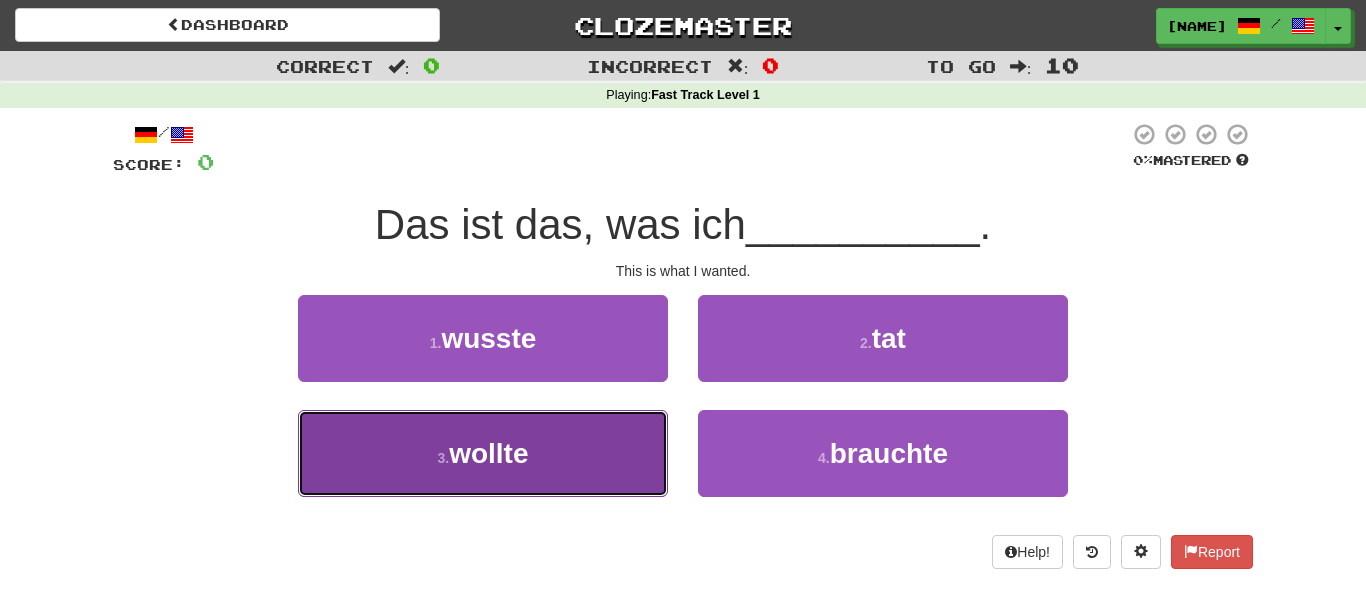 click on "3 .  wollte" at bounding box center (483, 453) 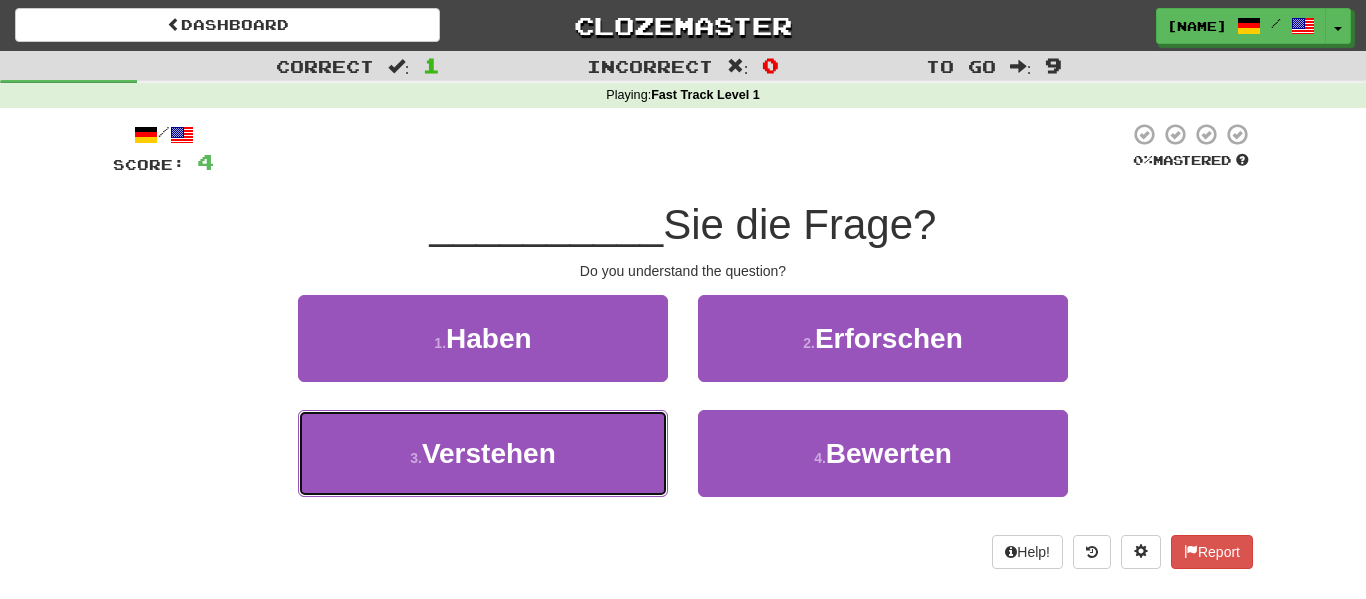 click on "3 .  Verstehen" at bounding box center [483, 453] 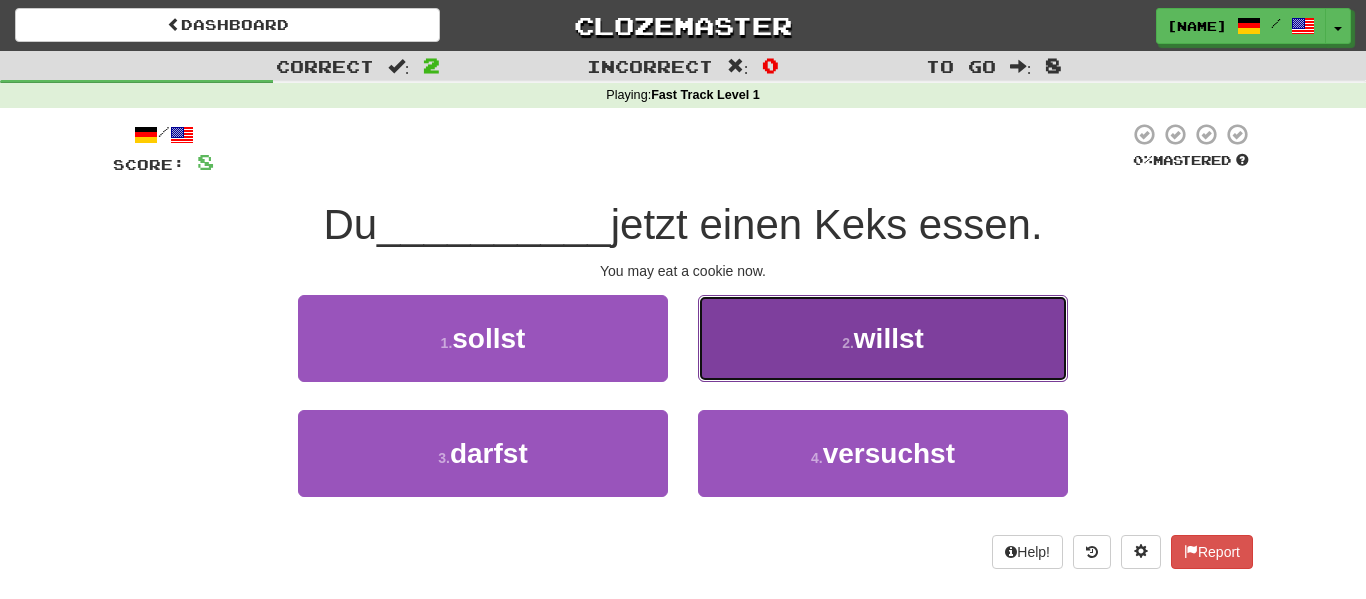click on "willst" at bounding box center [889, 338] 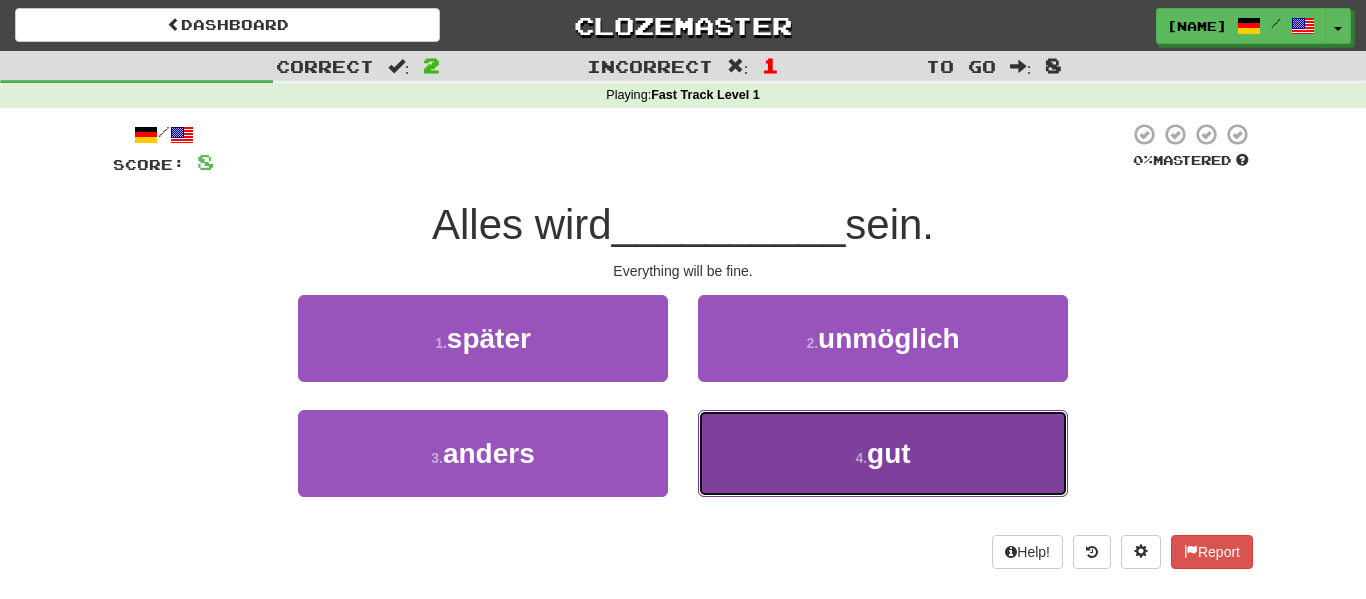 click on "4 .  gut" at bounding box center [883, 453] 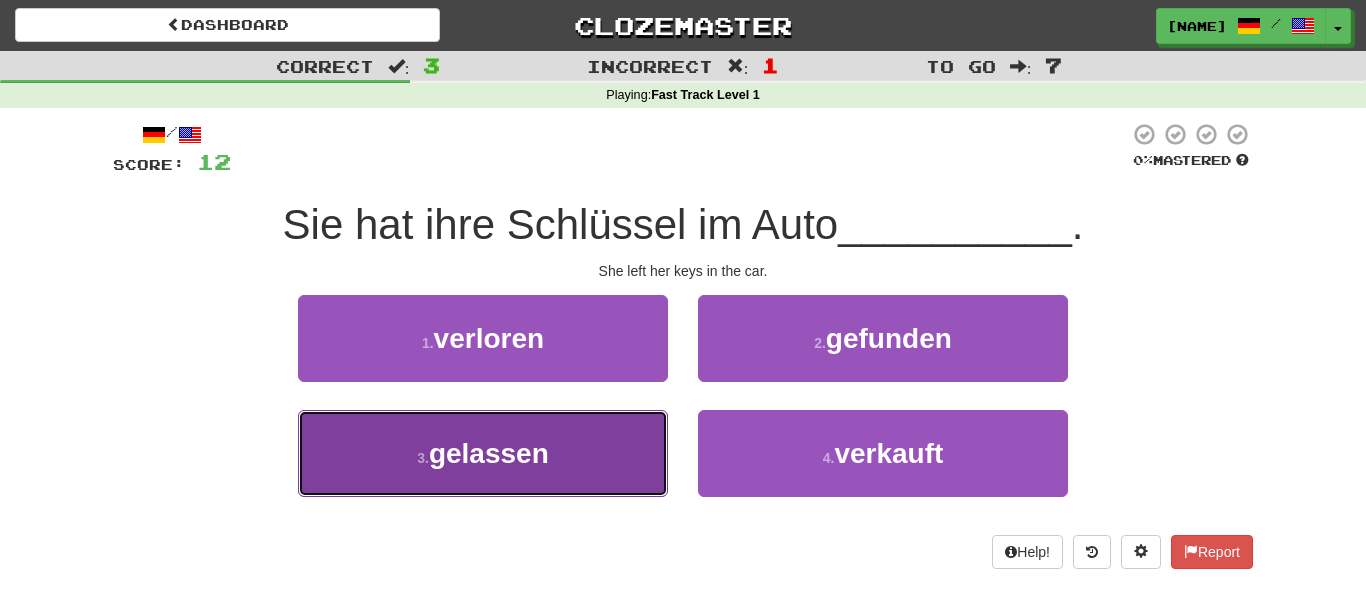 click on "3 .  gelassen" at bounding box center [483, 453] 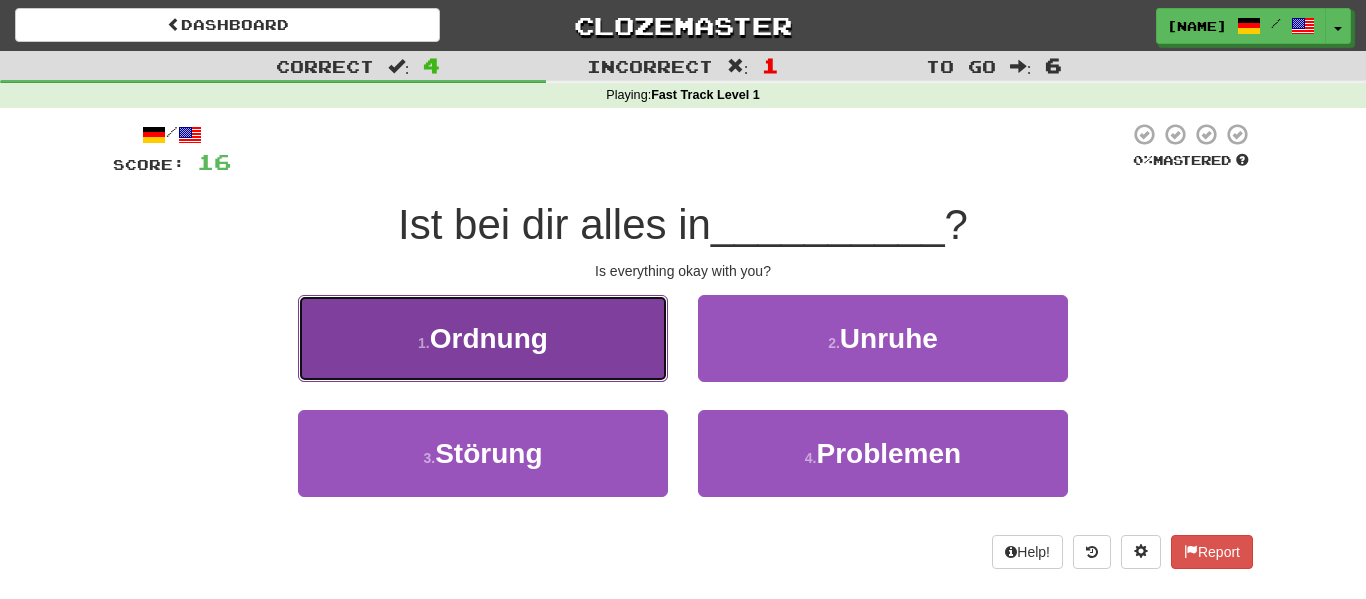click on "Ordnung" at bounding box center [489, 338] 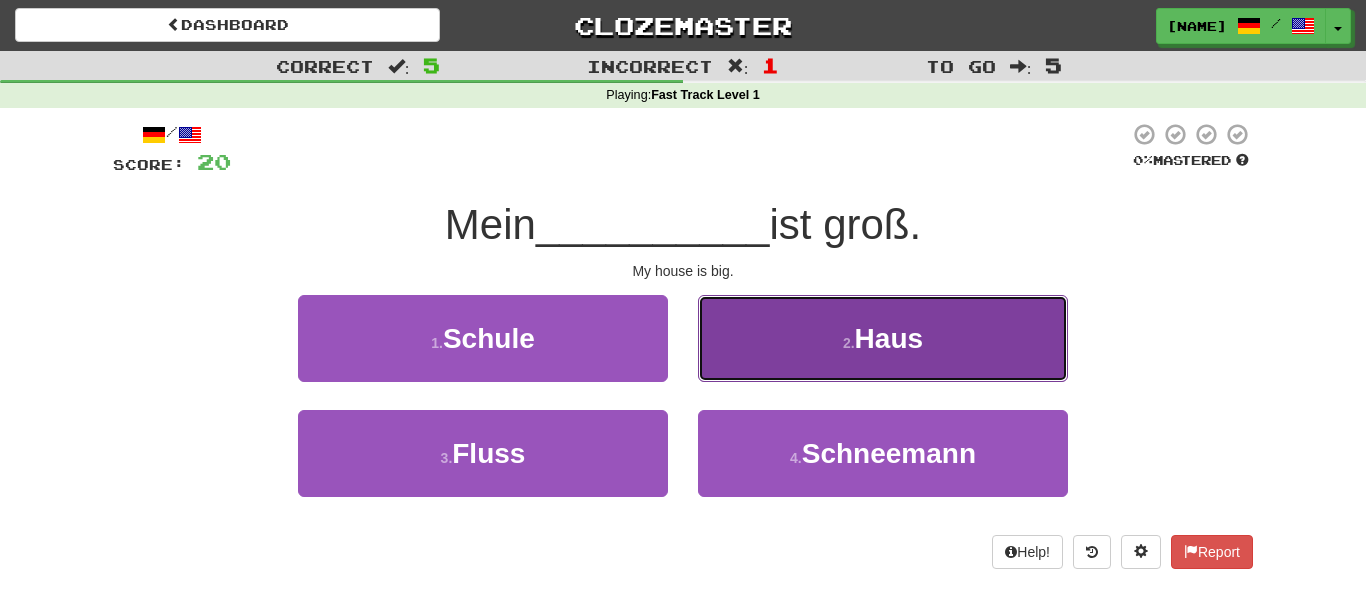 click on "2 .  Haus" at bounding box center (883, 338) 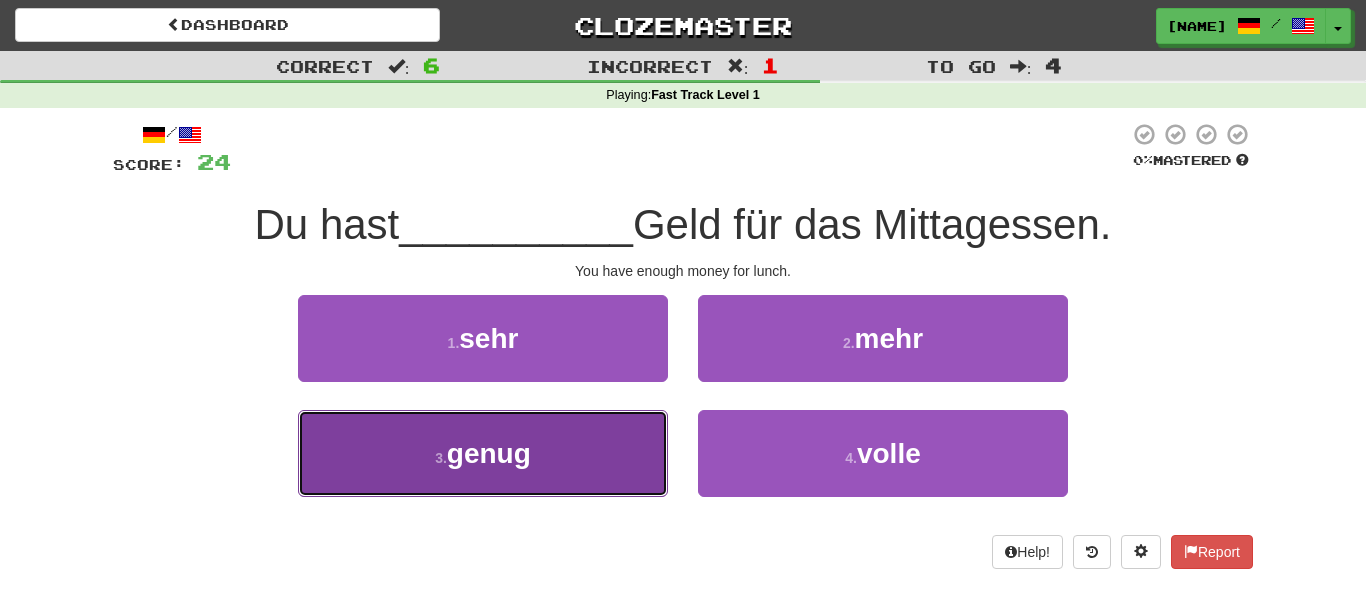 click on "3 .  genug" at bounding box center (483, 453) 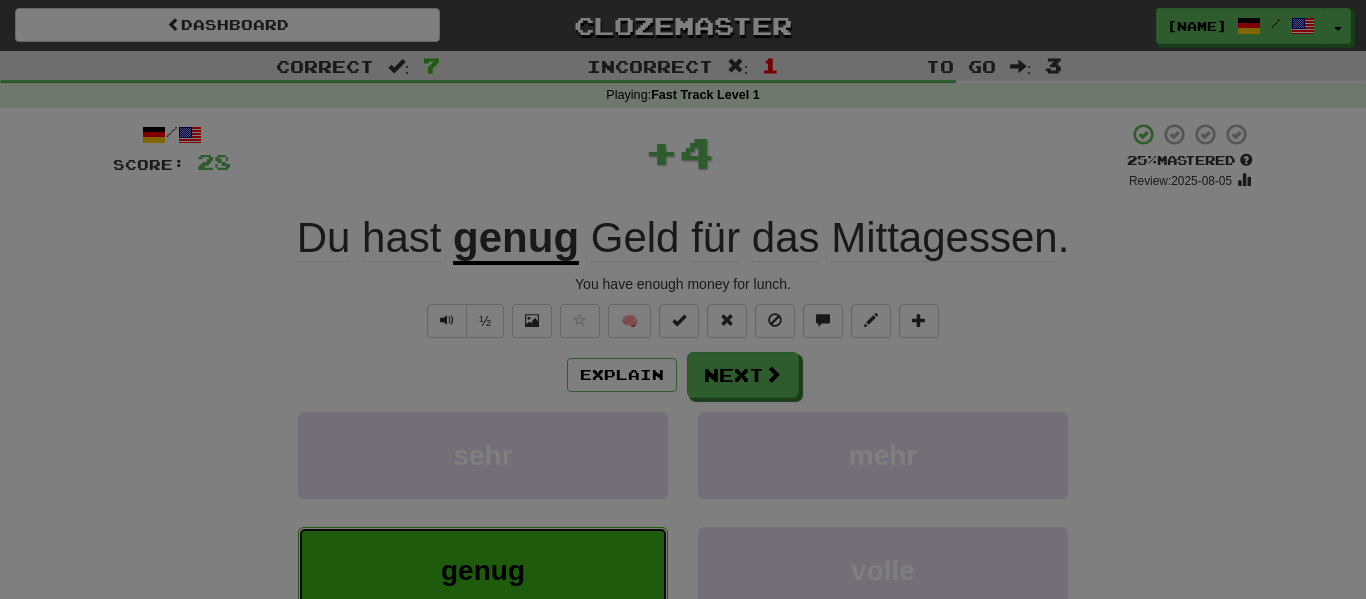 click on "genug" at bounding box center (483, 570) 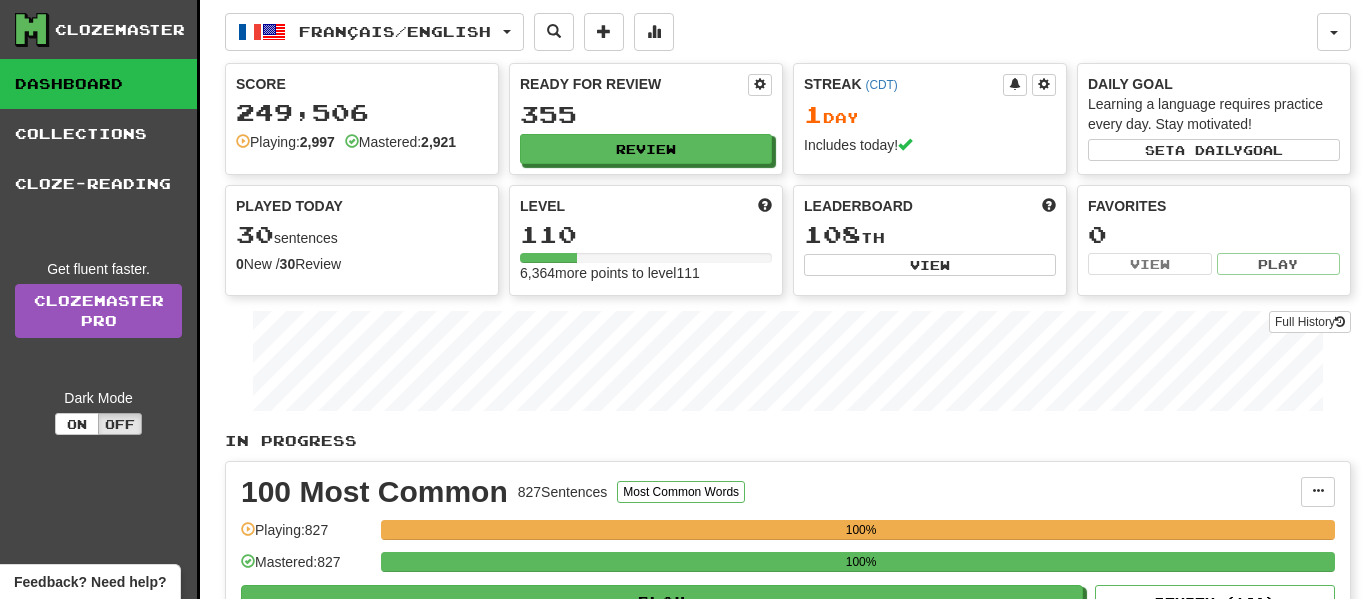 scroll, scrollTop: 0, scrollLeft: 0, axis: both 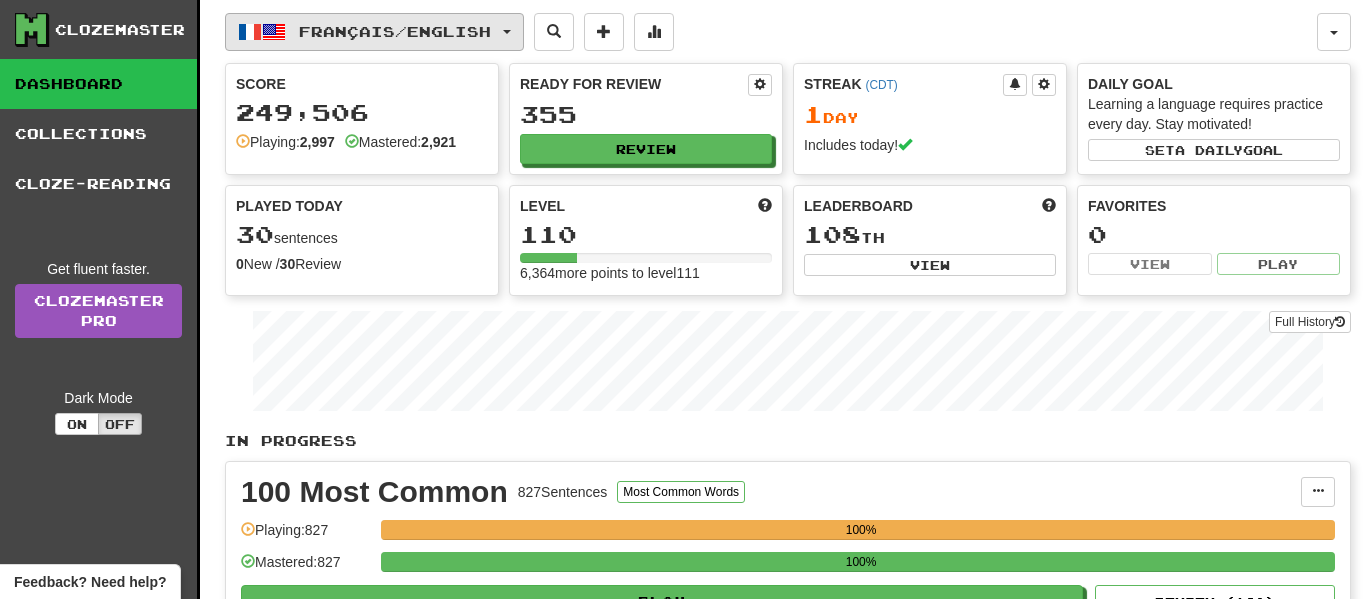 click on "Français  /  English" at bounding box center [395, 31] 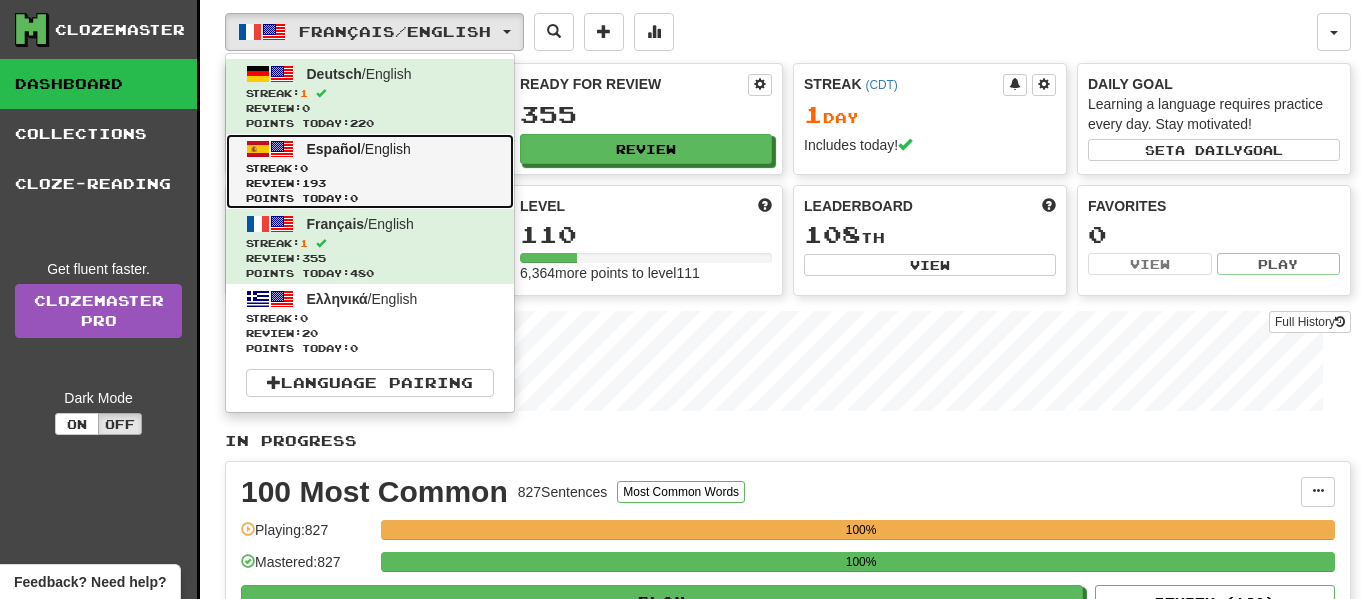 click on "Review:  193" at bounding box center [370, 183] 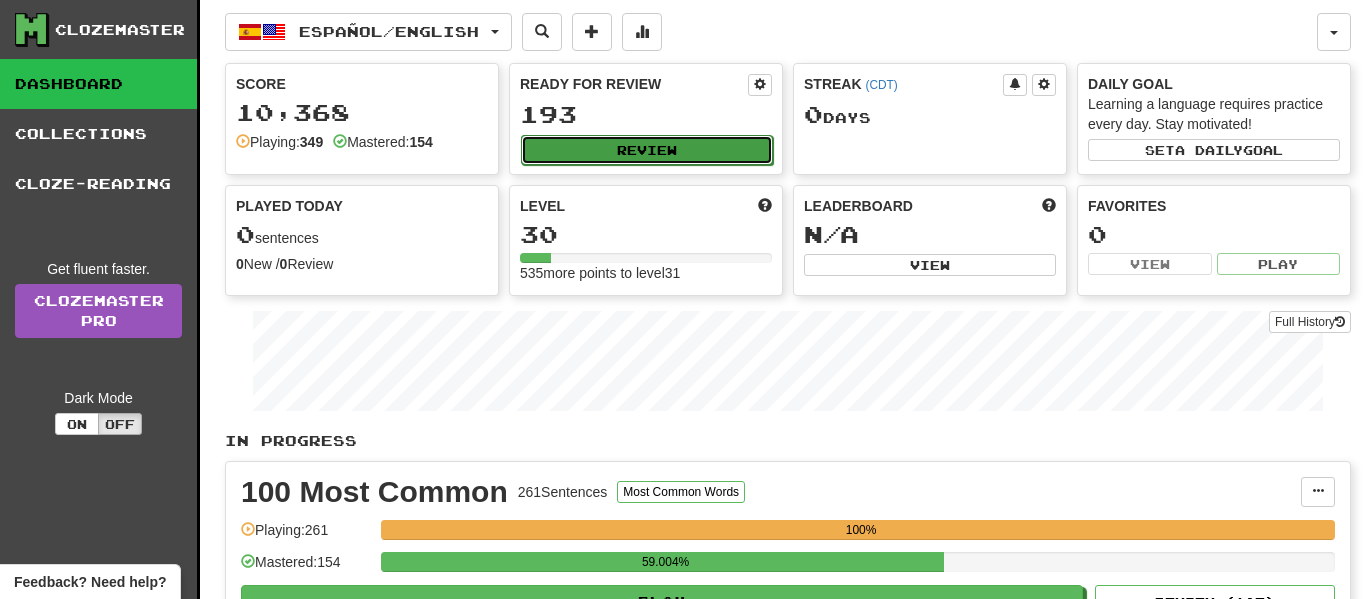 click on "Review" at bounding box center (647, 150) 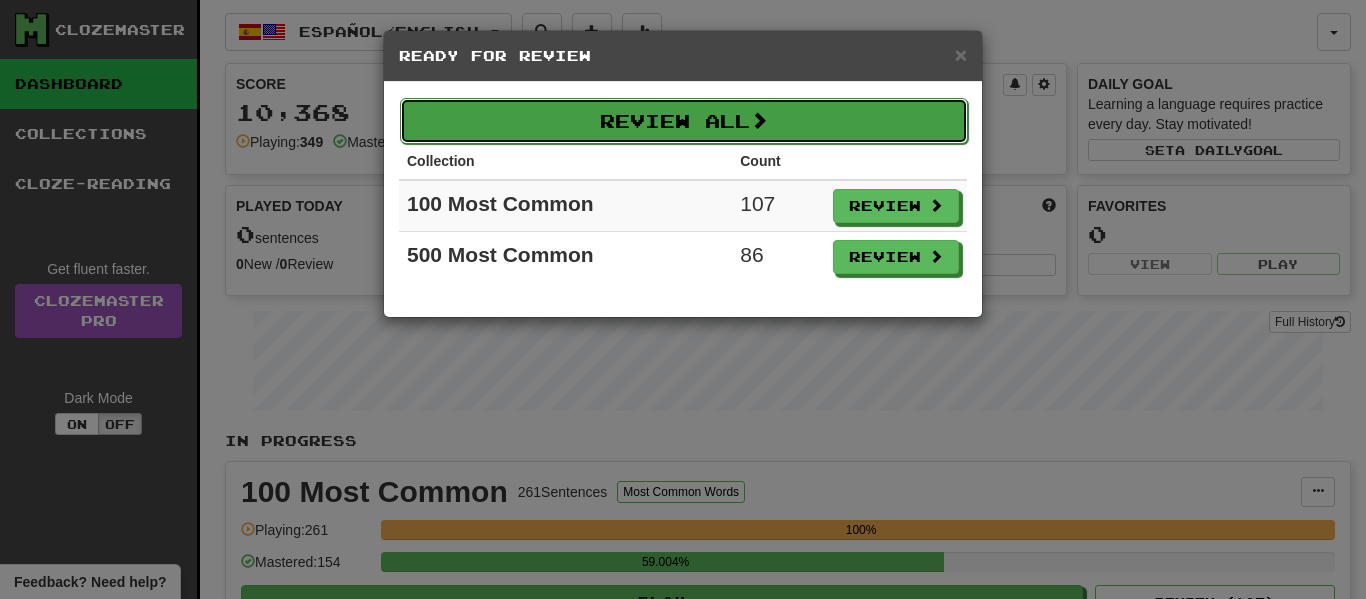 click on "Review All" at bounding box center [684, 121] 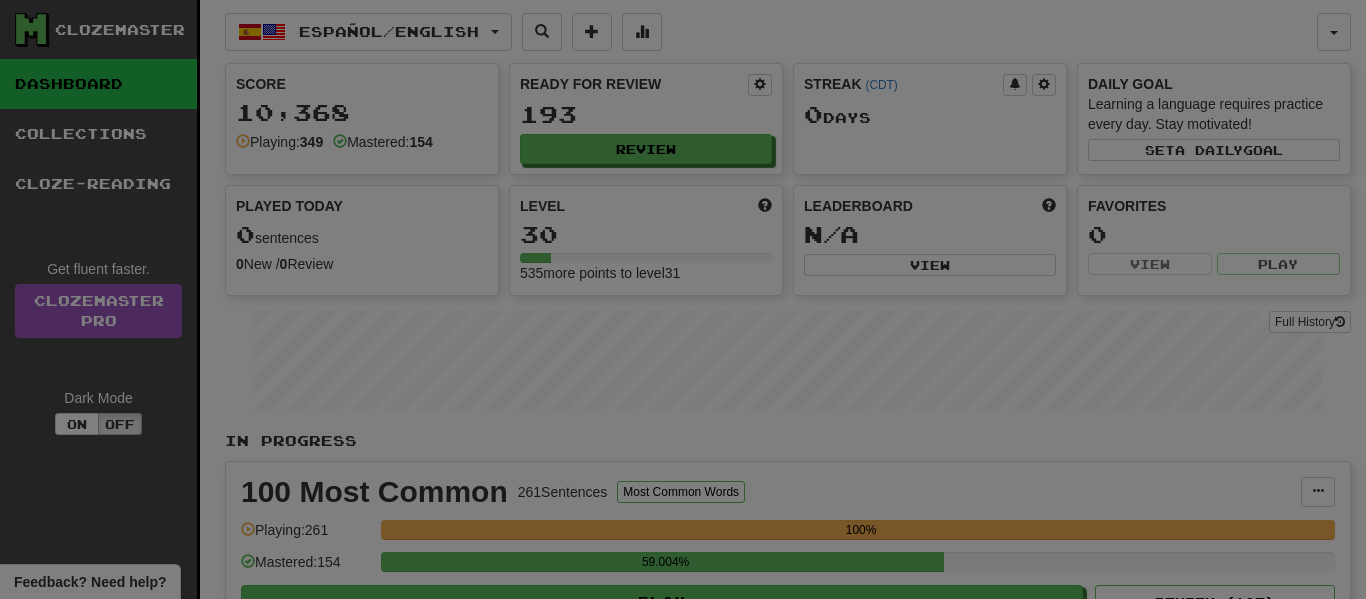 select on "**" 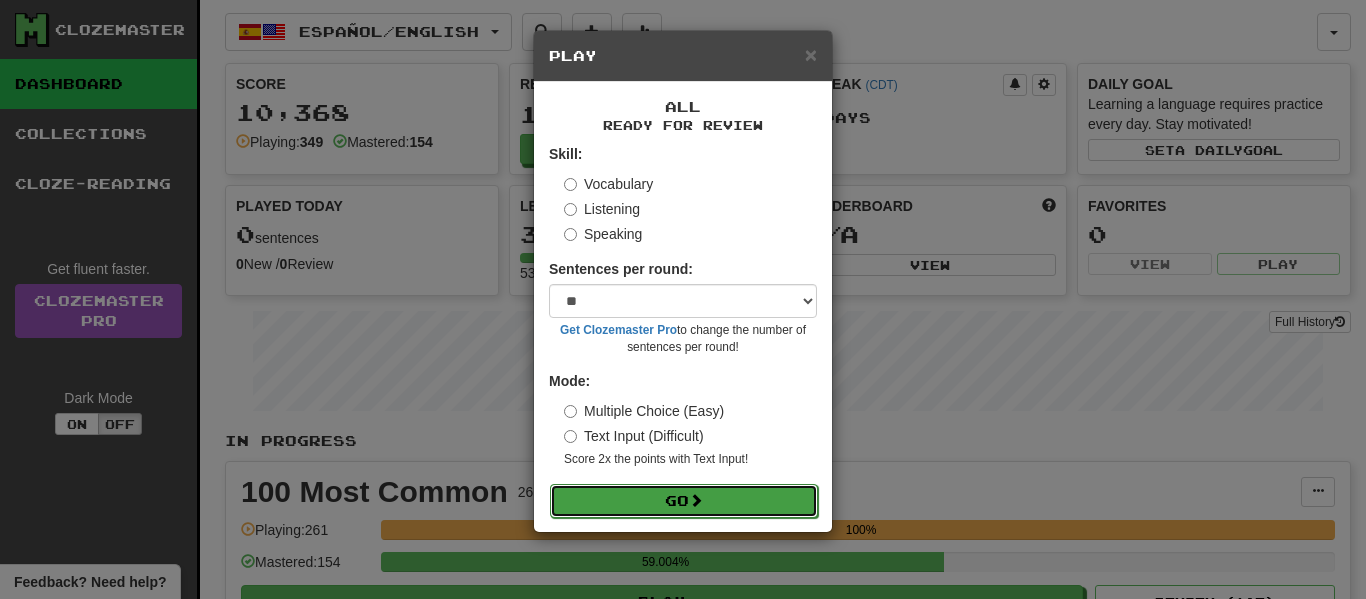 click on "Go" at bounding box center (684, 501) 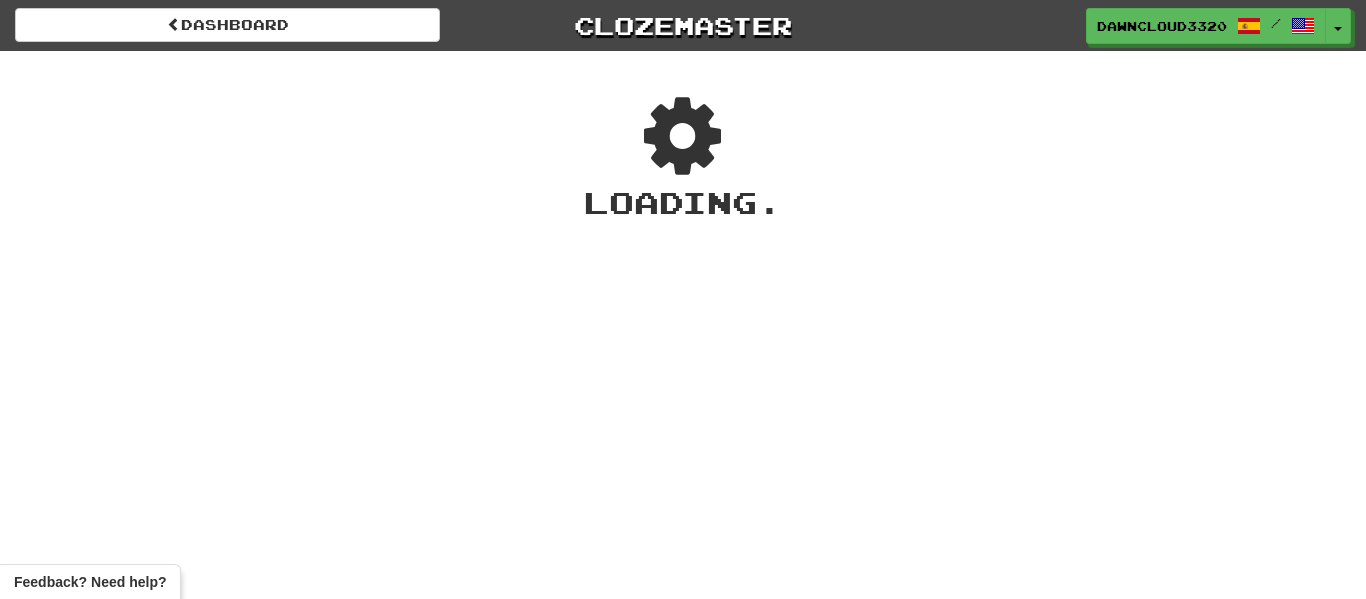 scroll, scrollTop: 0, scrollLeft: 0, axis: both 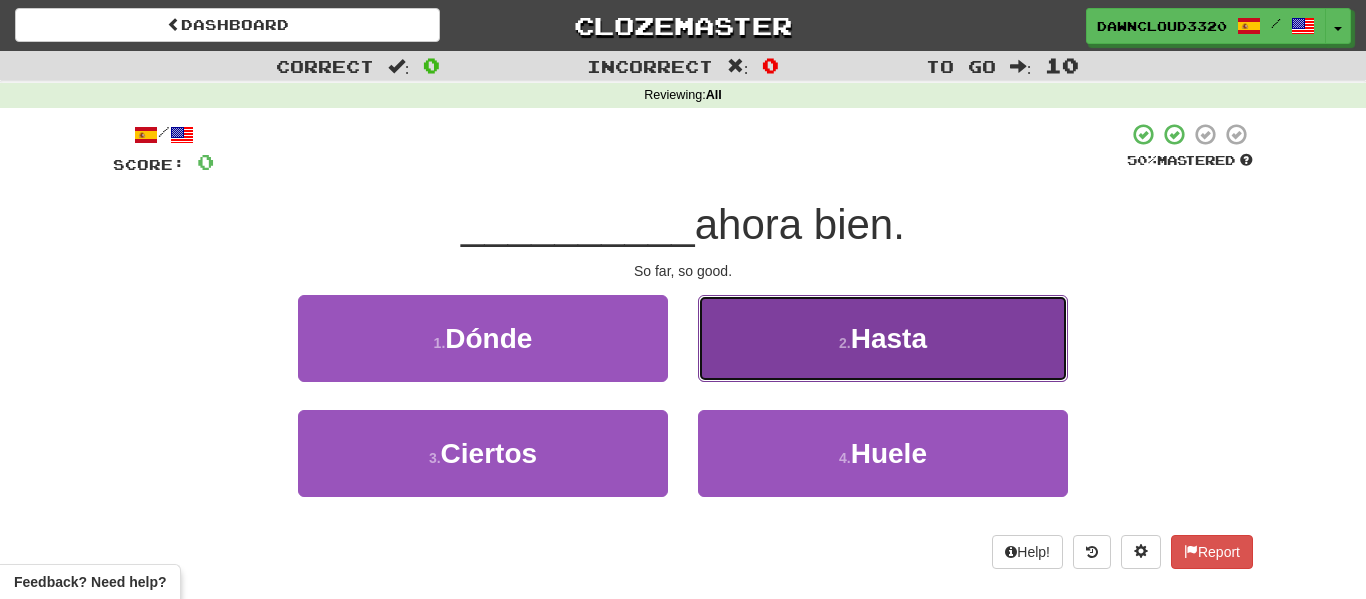 click on "2 .  Hasta" at bounding box center [883, 338] 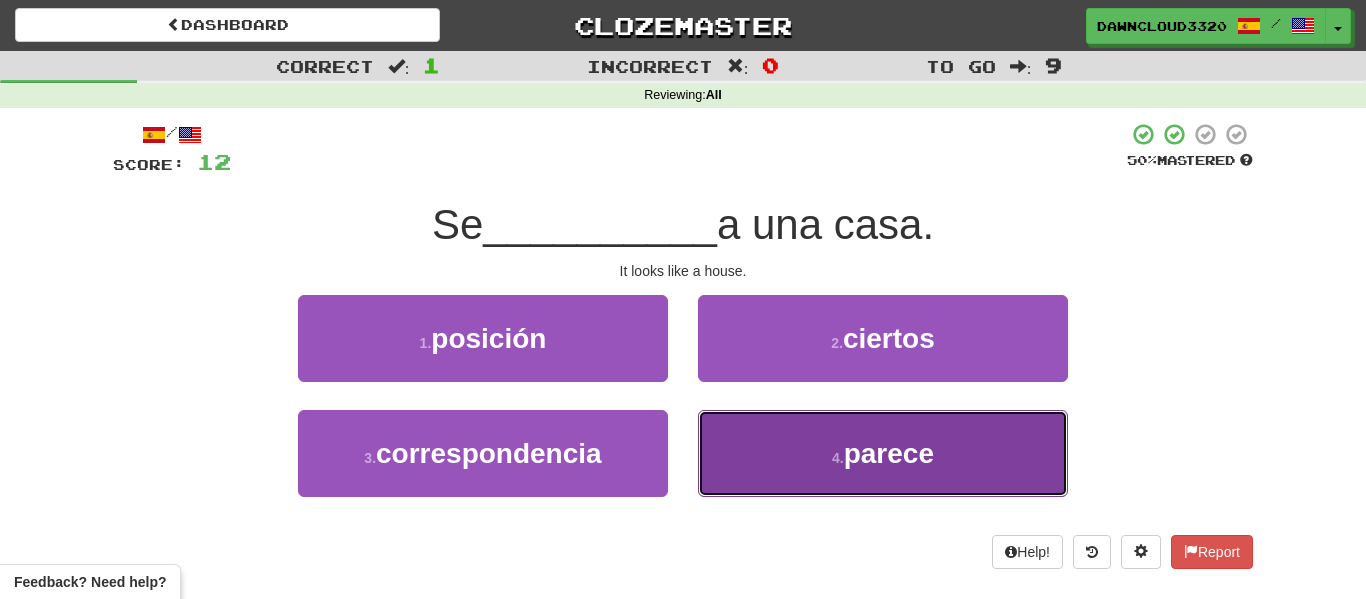 click on "4 .  parece" at bounding box center [883, 453] 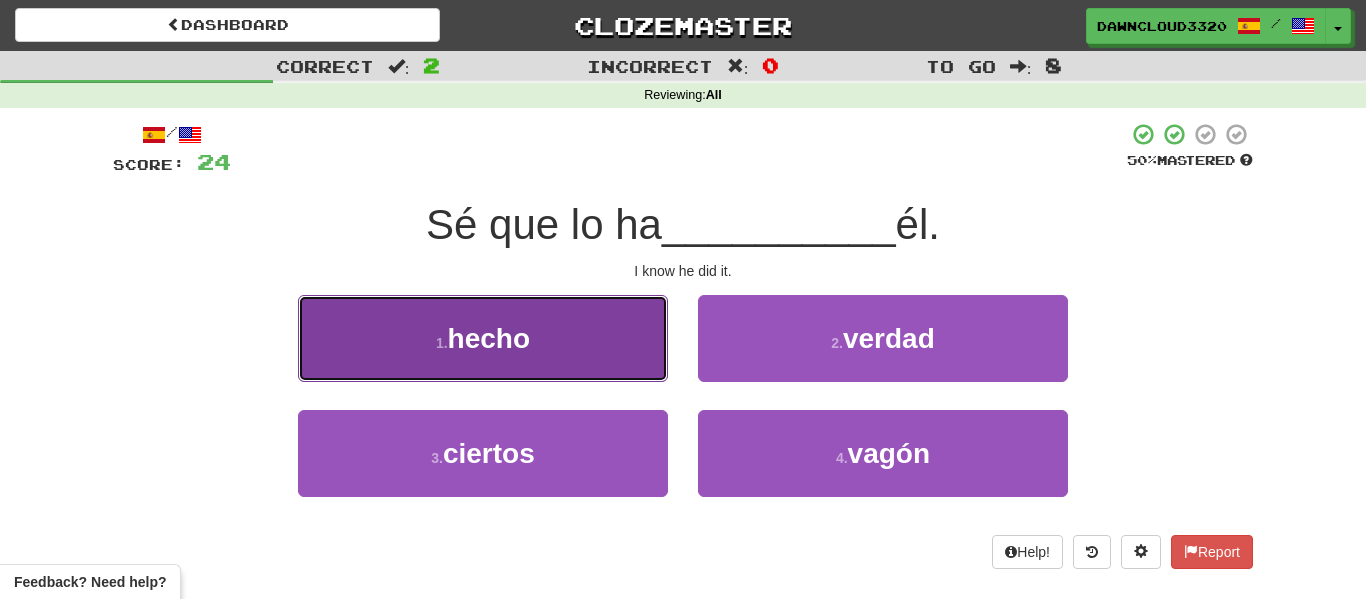 click on "1 .  hecho" at bounding box center (483, 338) 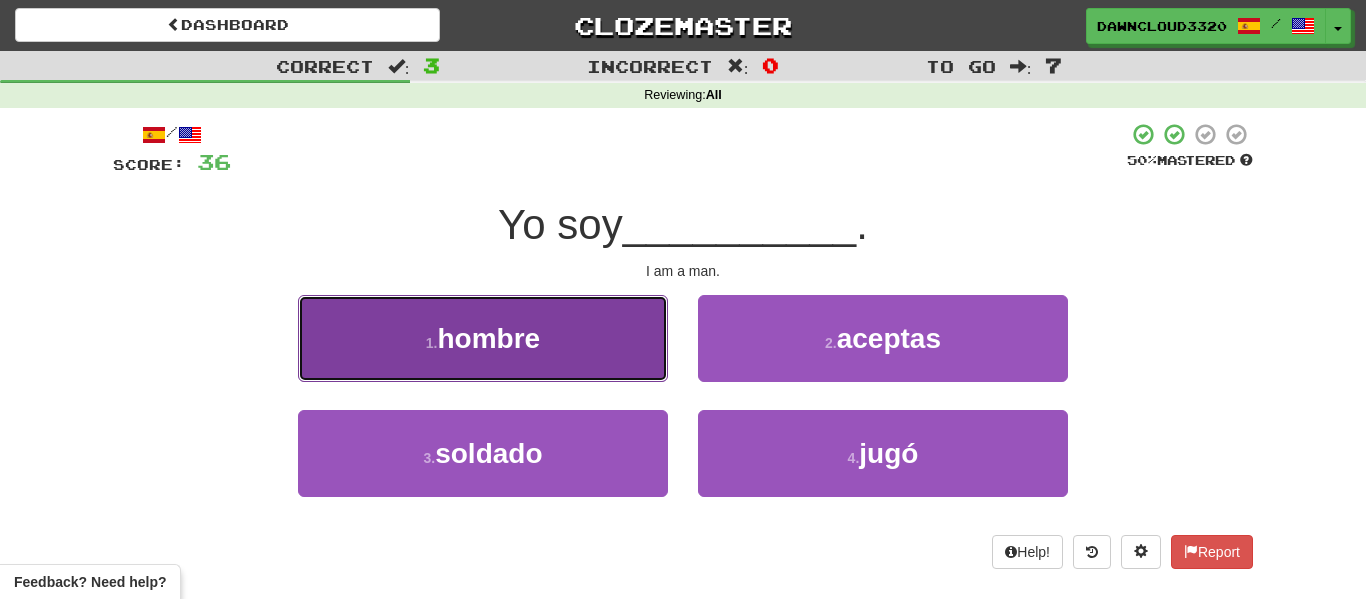click on "1 .  hombre" at bounding box center [483, 338] 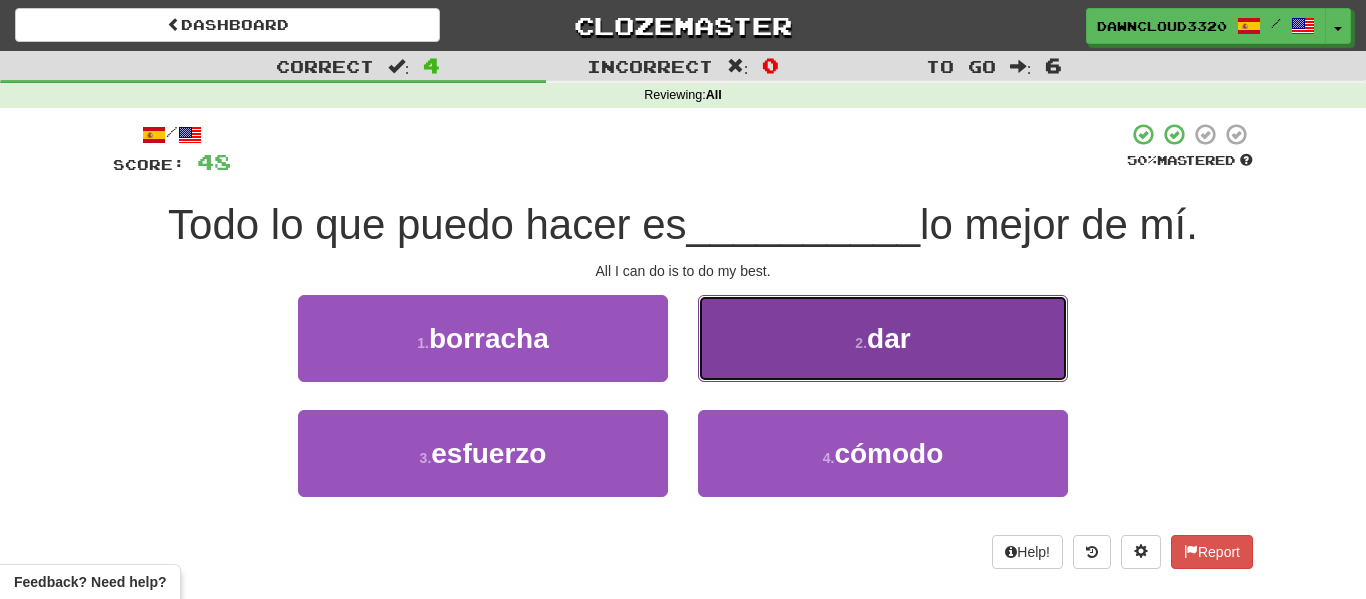 click on "2 .  dar" at bounding box center [883, 338] 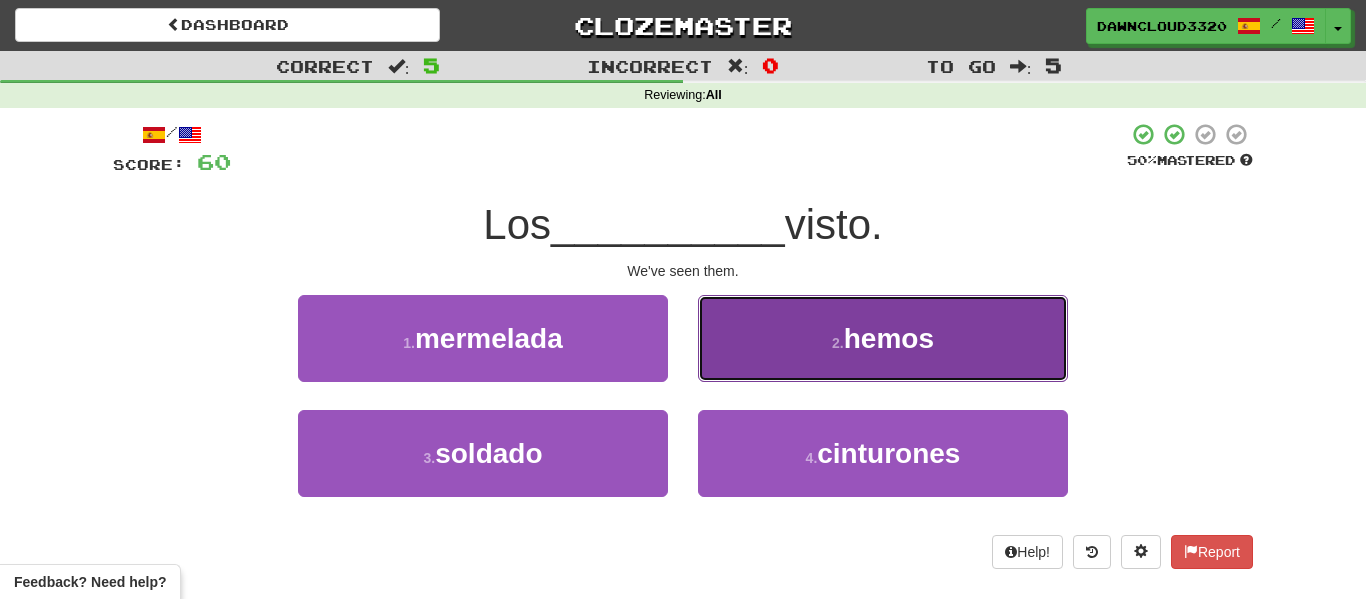 click on "2 .  hemos" at bounding box center (883, 338) 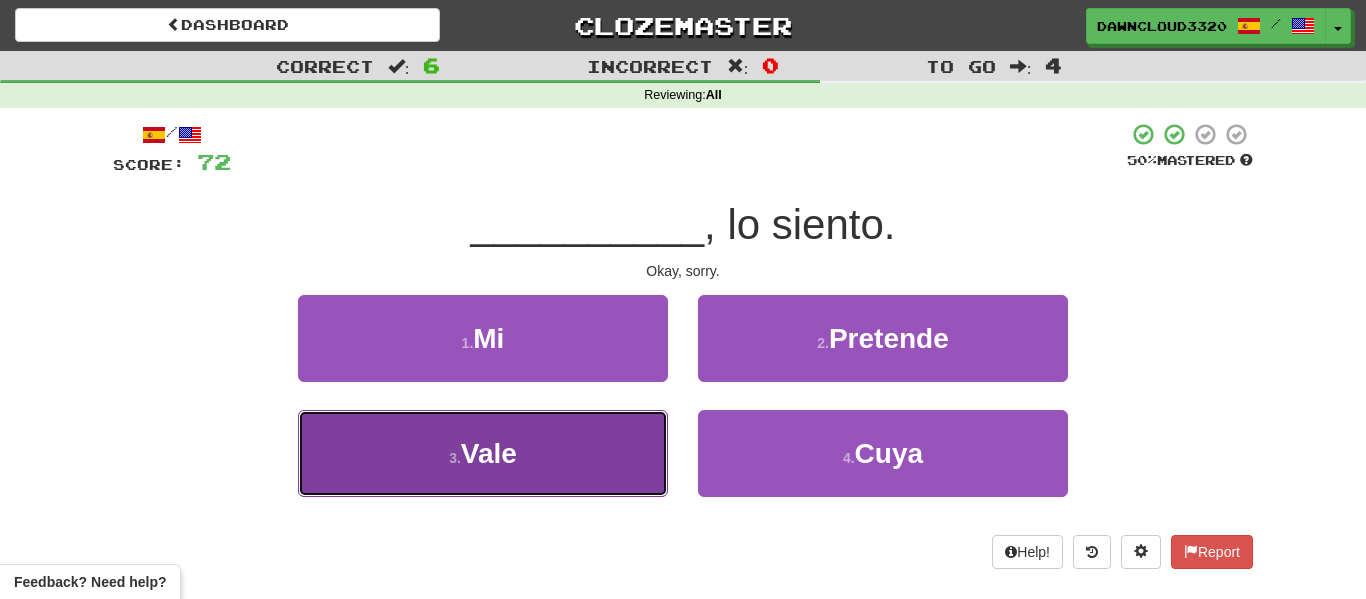 click on "3 .  Vale" at bounding box center [483, 453] 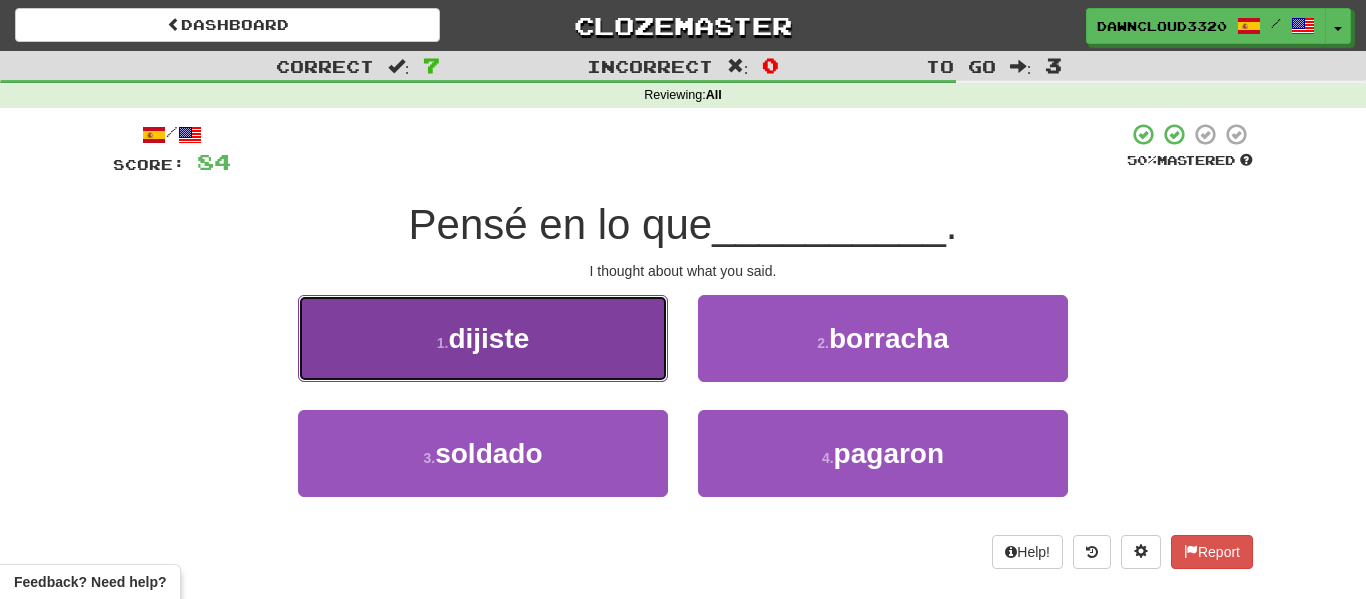 click on "1 .  dijiste" at bounding box center (483, 338) 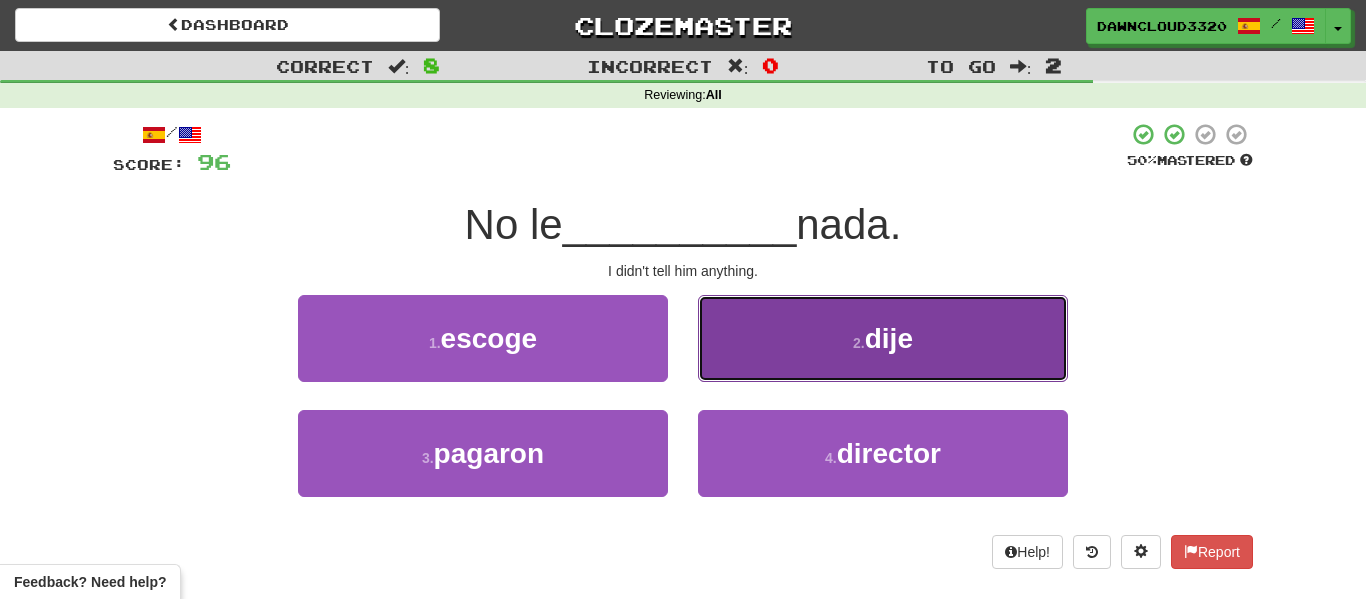 click on "2 .  dije" at bounding box center [883, 338] 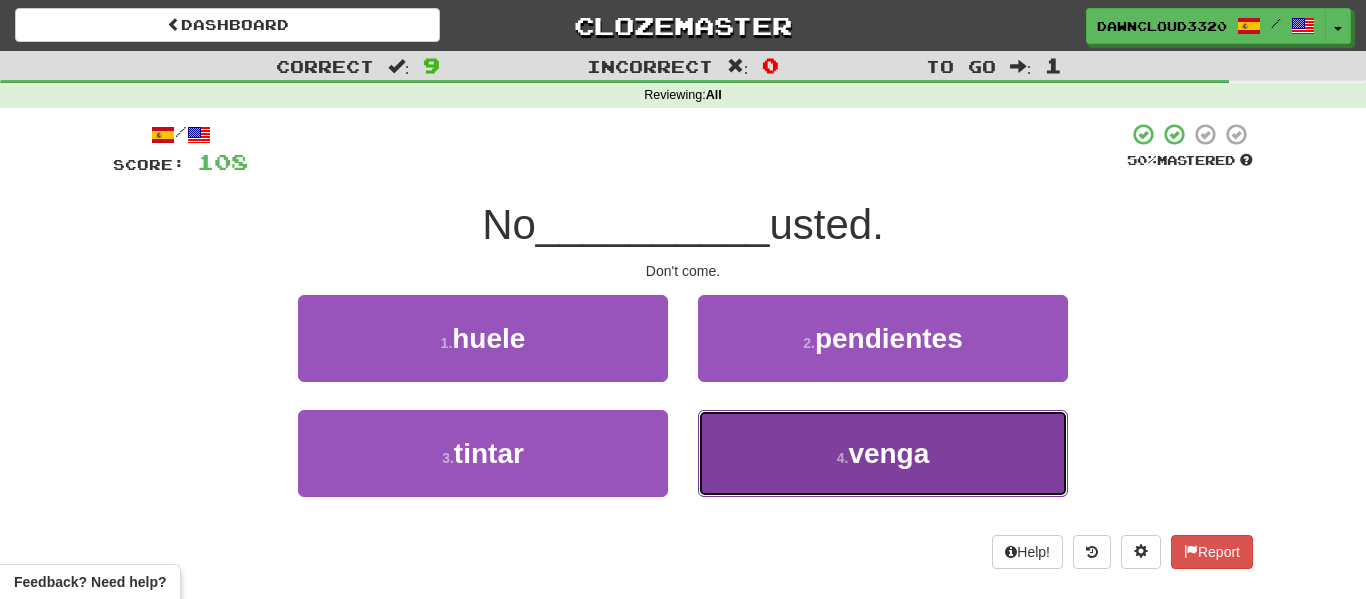 click on "4 .  venga" at bounding box center [883, 453] 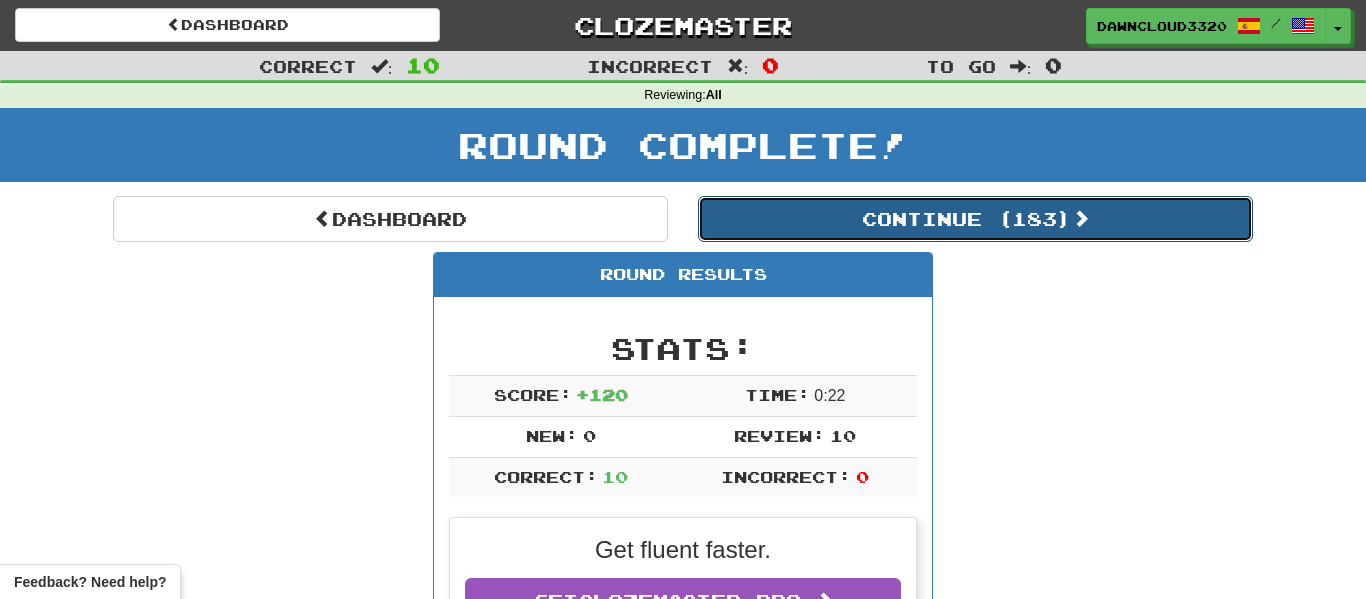 click on "Continue ( 183 )" at bounding box center (975, 219) 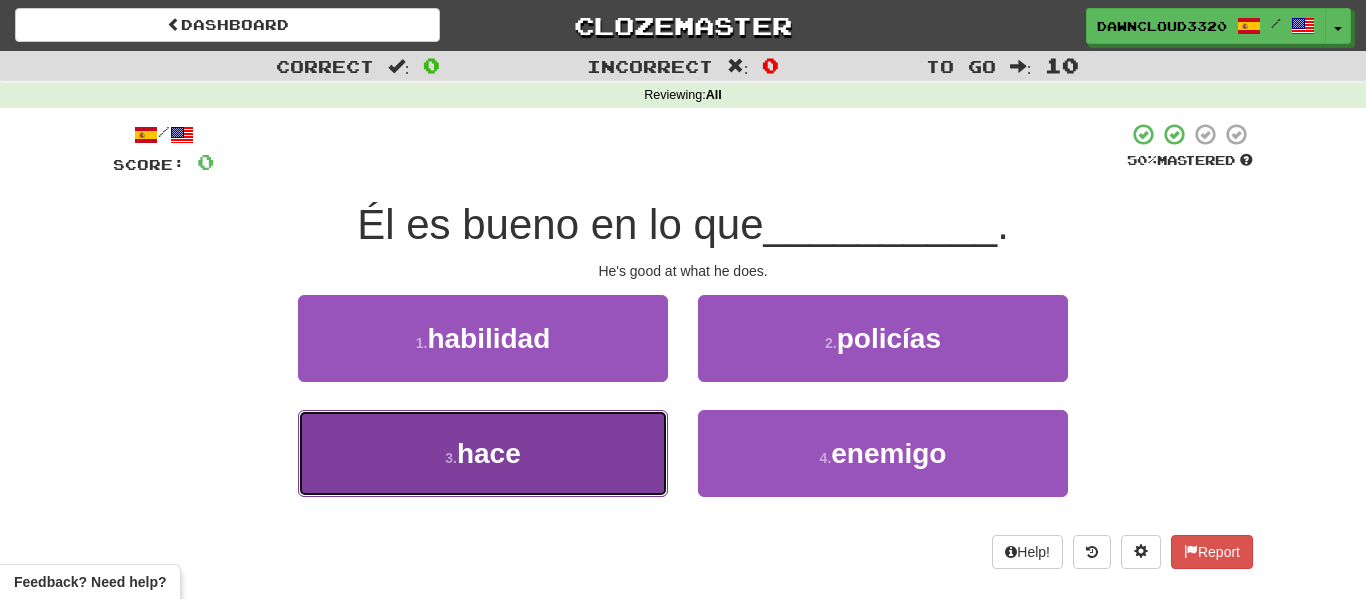 click on "3 .  hace" at bounding box center (483, 453) 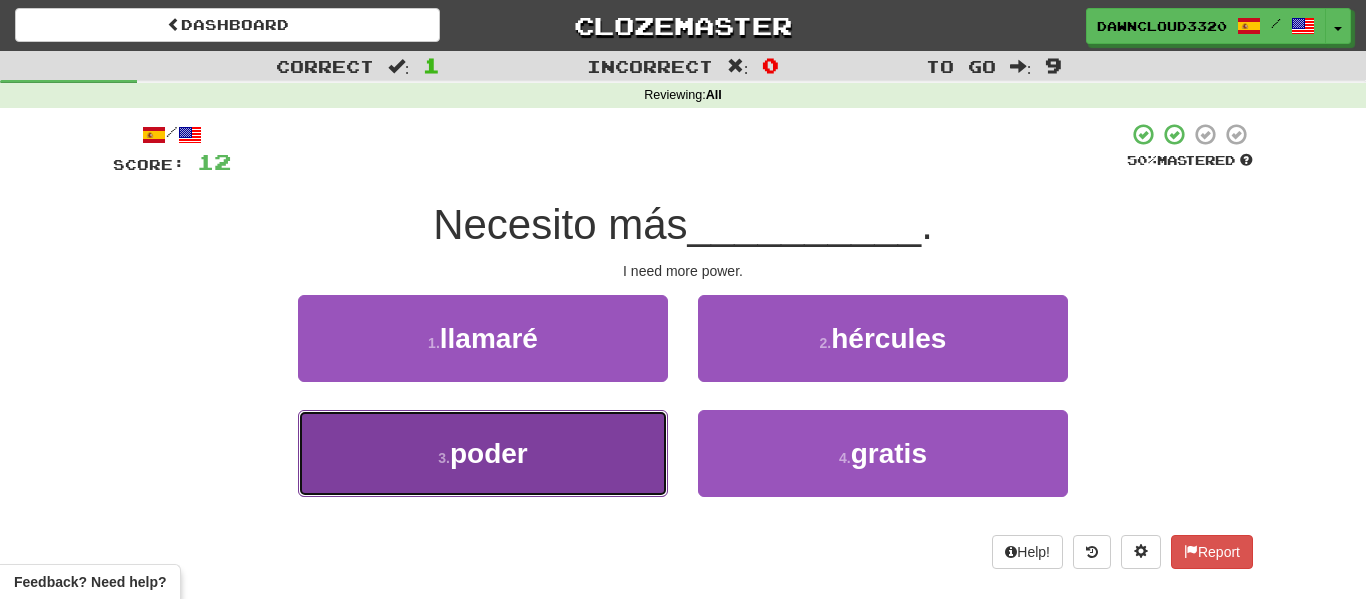 click on "3 .  poder" at bounding box center [483, 453] 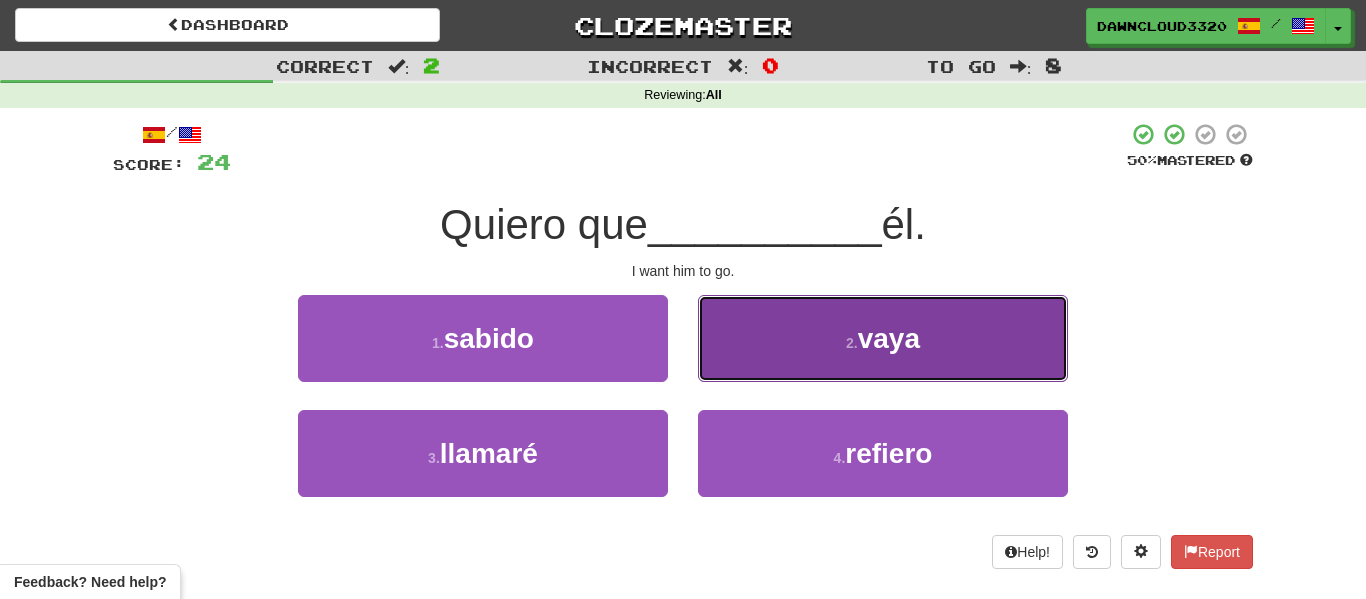 click on "2 .  vaya" at bounding box center (883, 338) 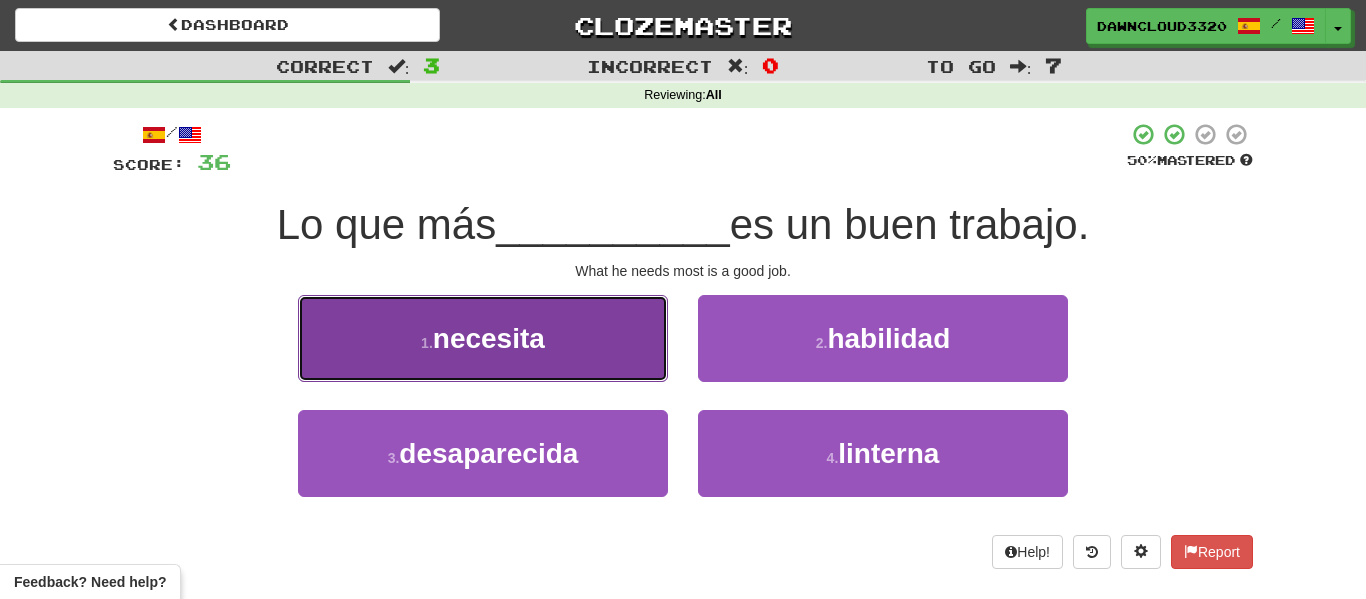 click on "1 .  necesita" at bounding box center (483, 338) 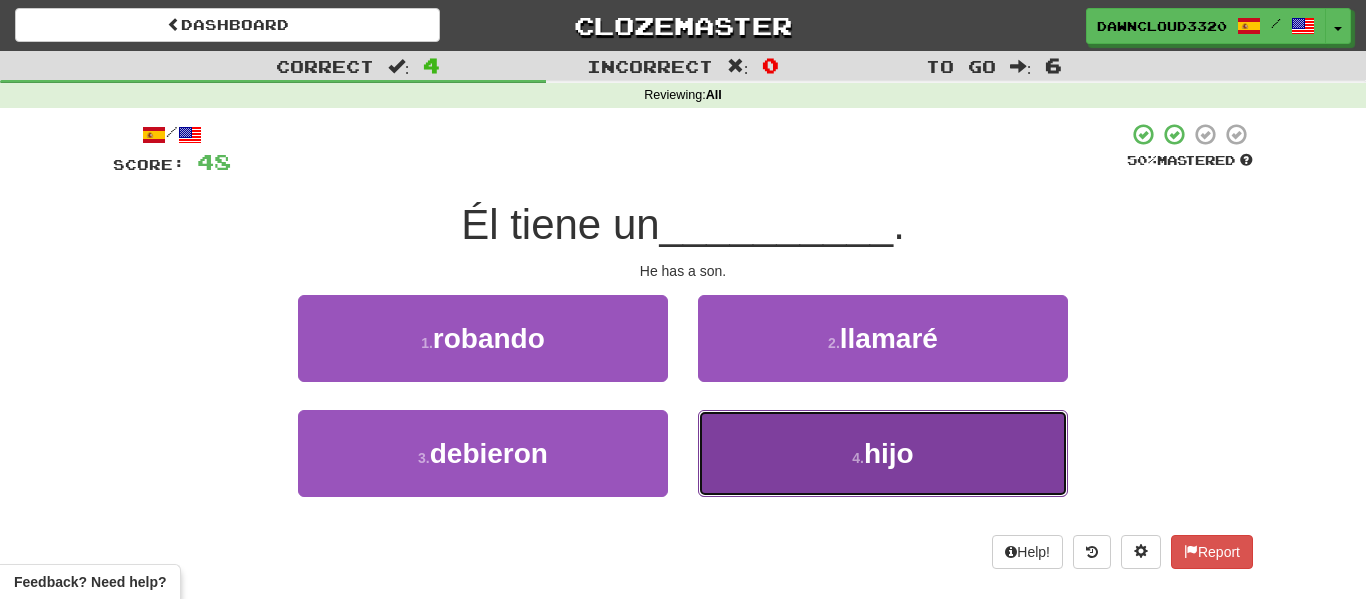 click on "4 .  hijo" at bounding box center (883, 453) 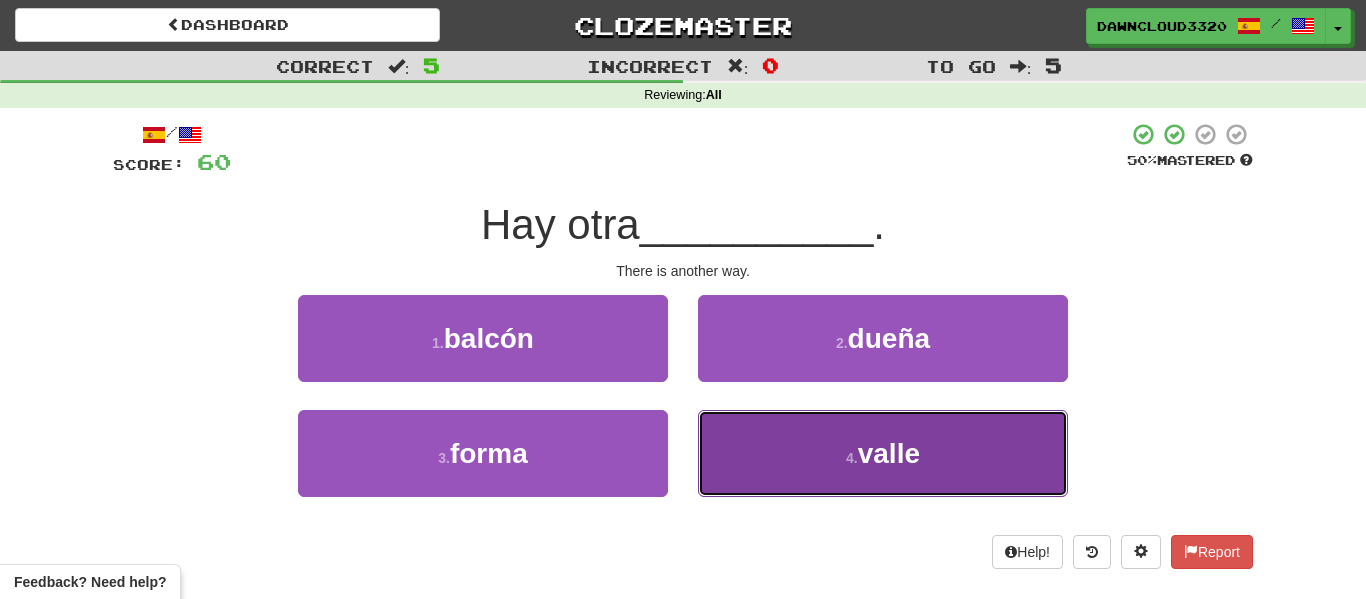 click on "4 .  valle" at bounding box center [883, 453] 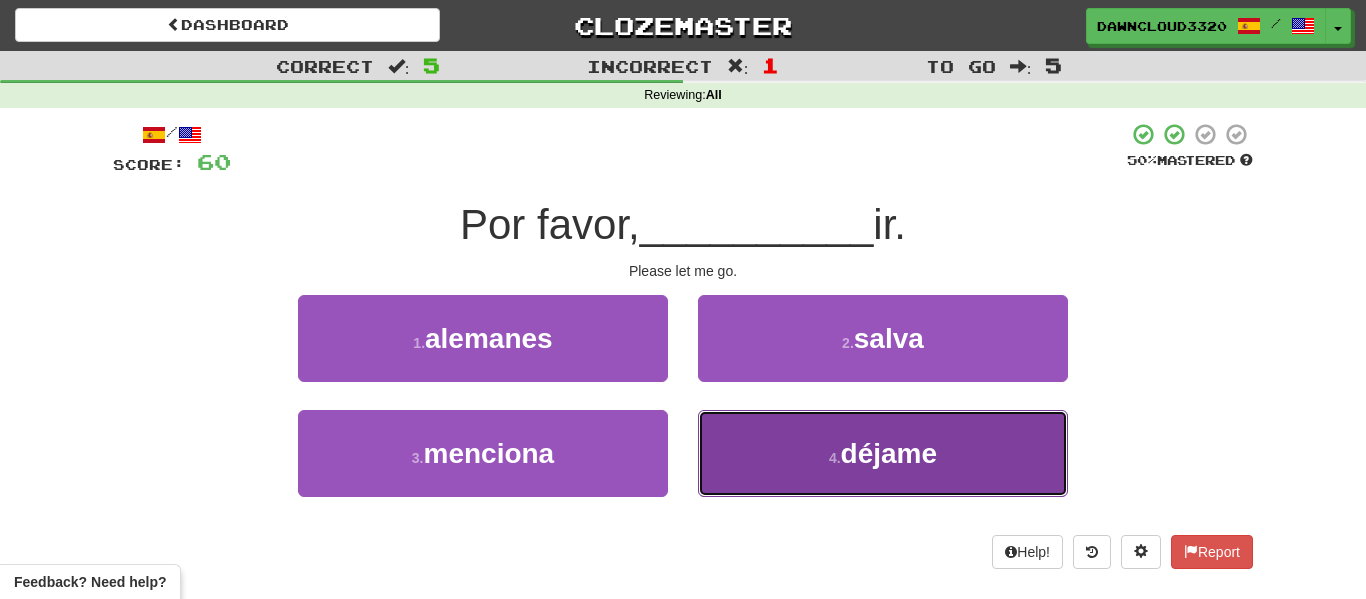 click on "4 .  déjame" at bounding box center [883, 453] 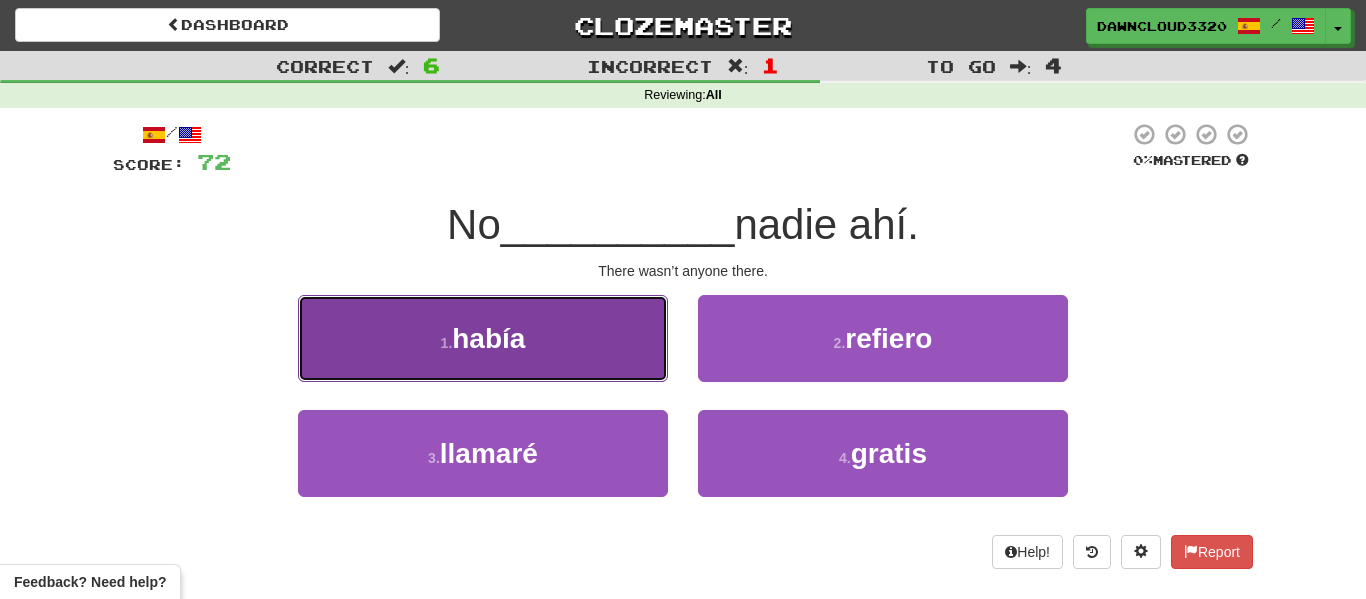 click on "1 .  había" at bounding box center (483, 338) 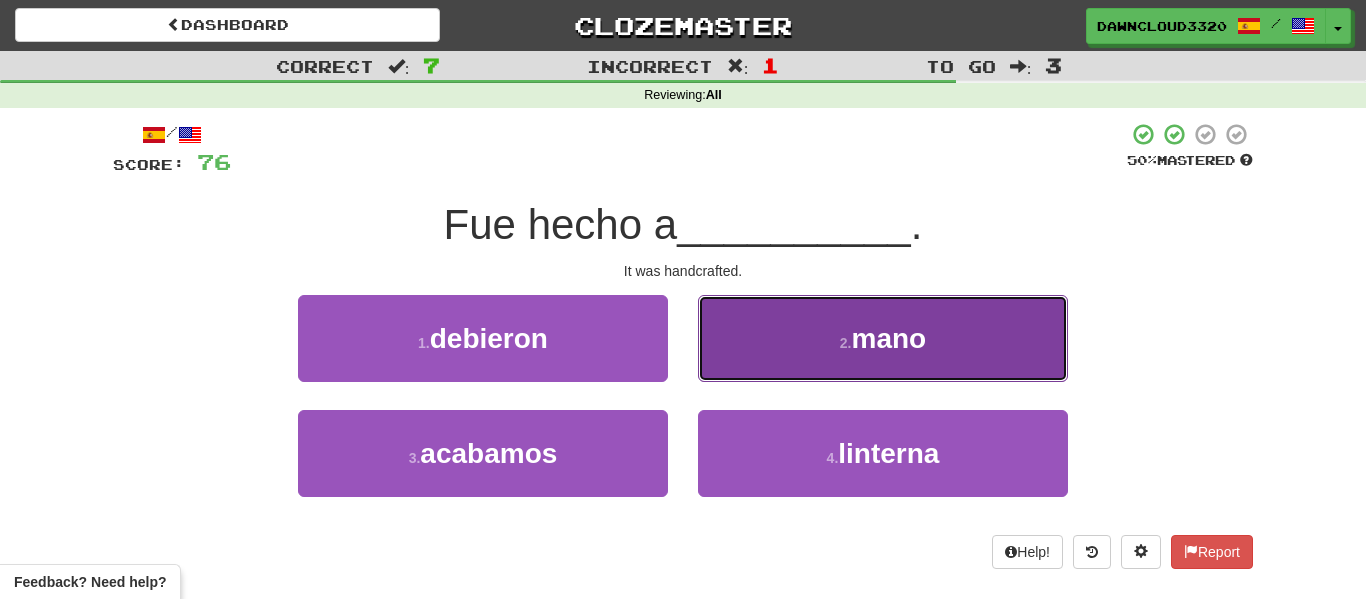 click on "2 .  mano" at bounding box center (883, 338) 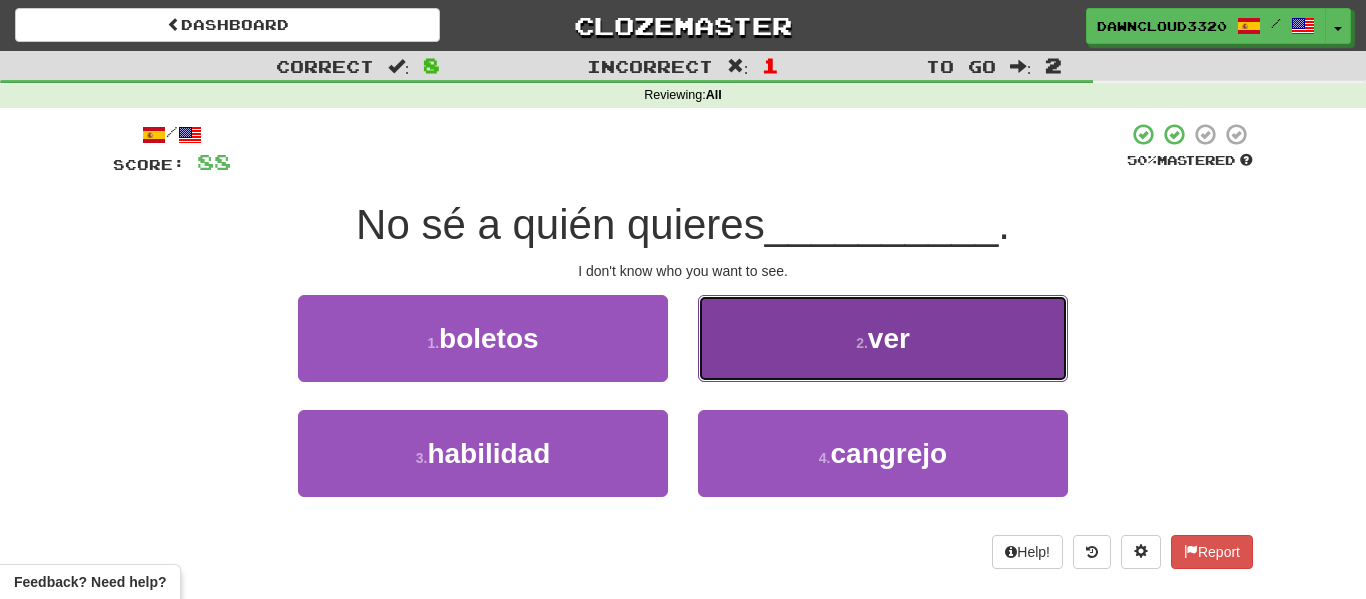 click on "2 .  ver" at bounding box center [883, 338] 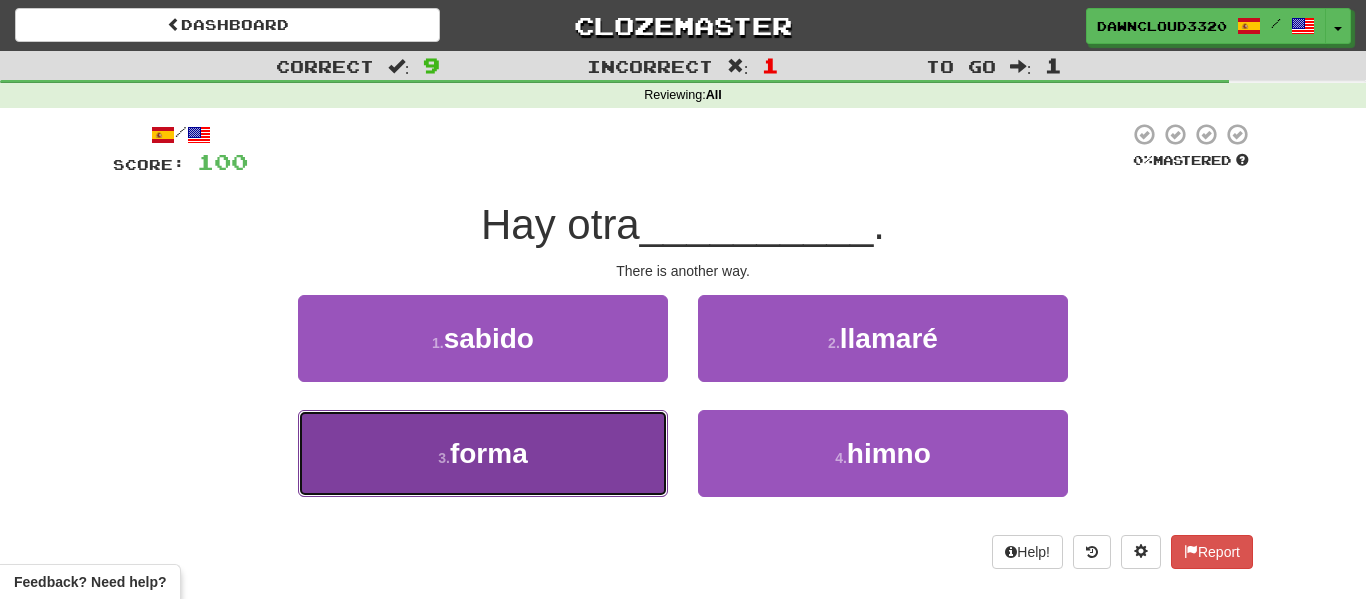 click on "3 .  forma" at bounding box center [483, 453] 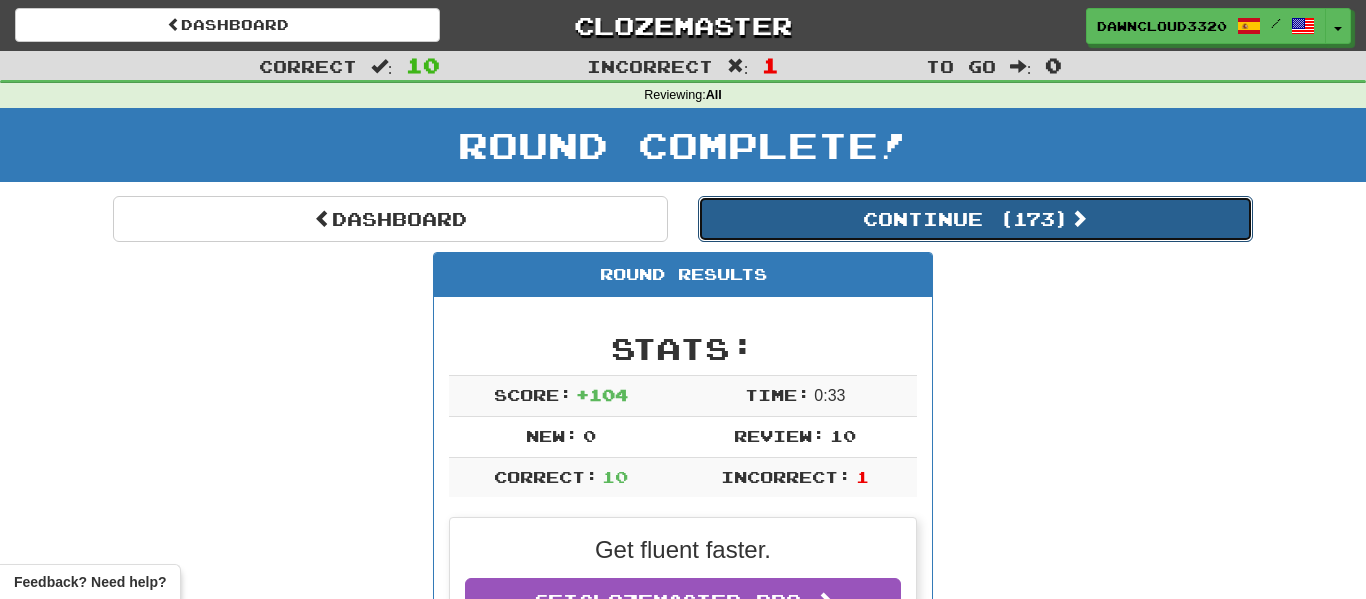 click on "Continue ( 173 )" at bounding box center [975, 219] 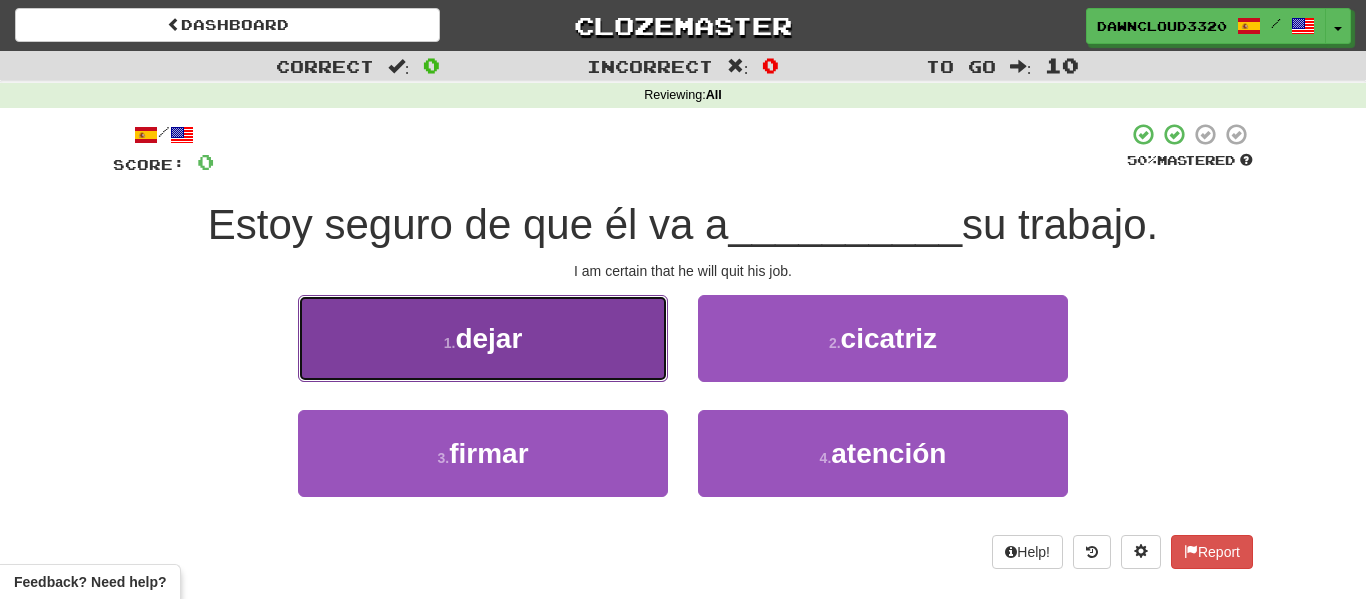 click on "1 .  dejar" at bounding box center [483, 338] 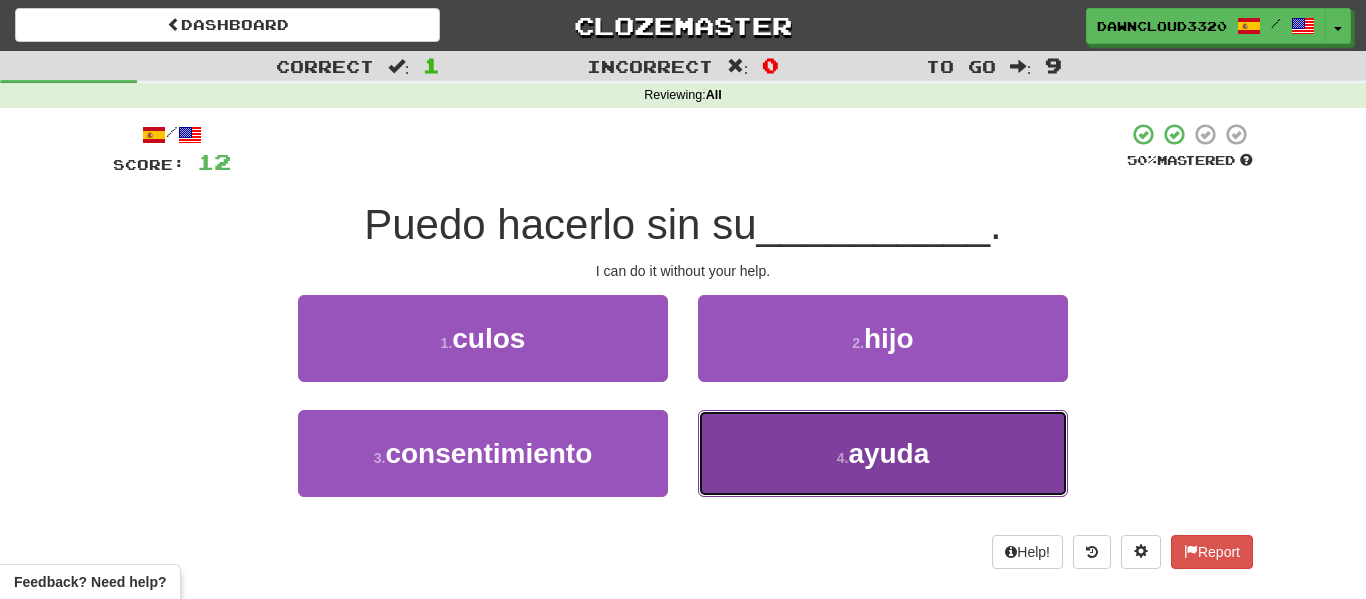 click on "ayuda" at bounding box center [888, 453] 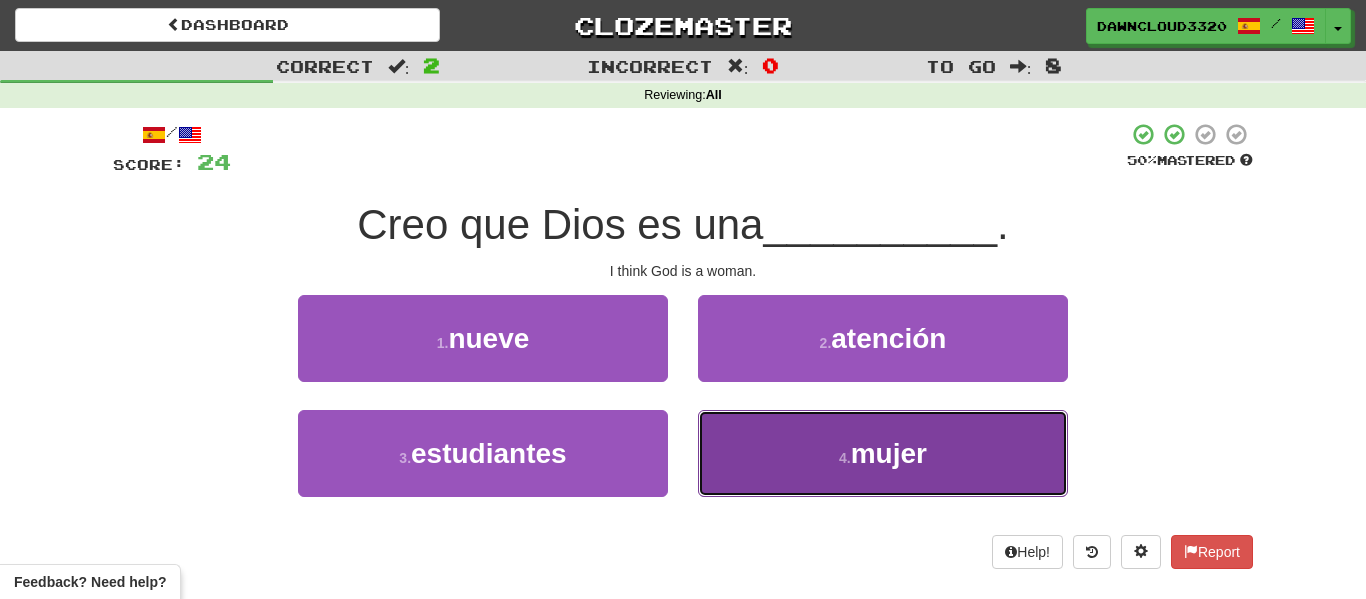 click on "4 .  mujer" at bounding box center [883, 453] 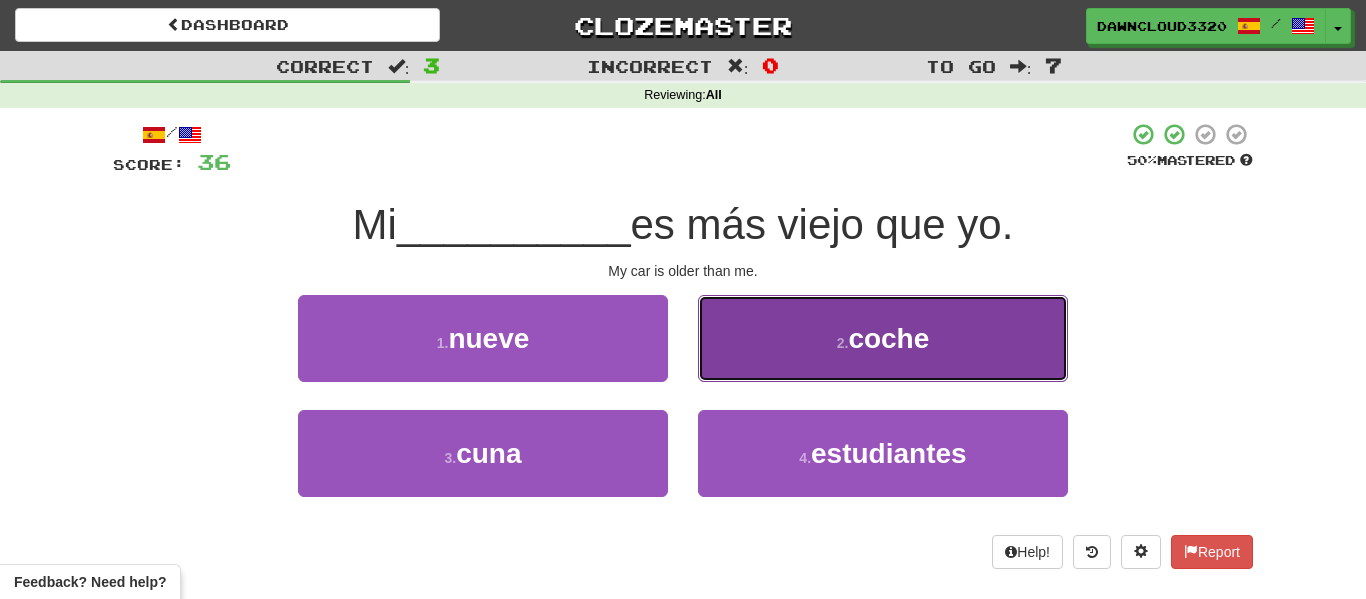 click on "2 .  coche" at bounding box center (883, 338) 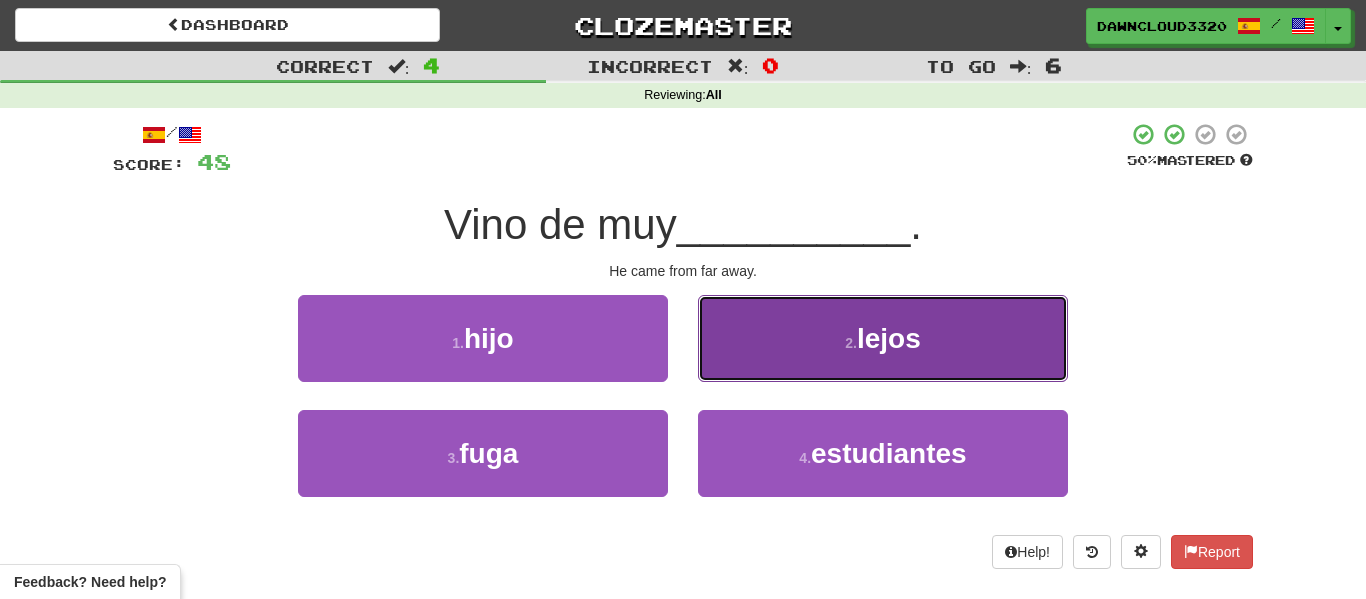 click on "2 .  lejos" at bounding box center (883, 338) 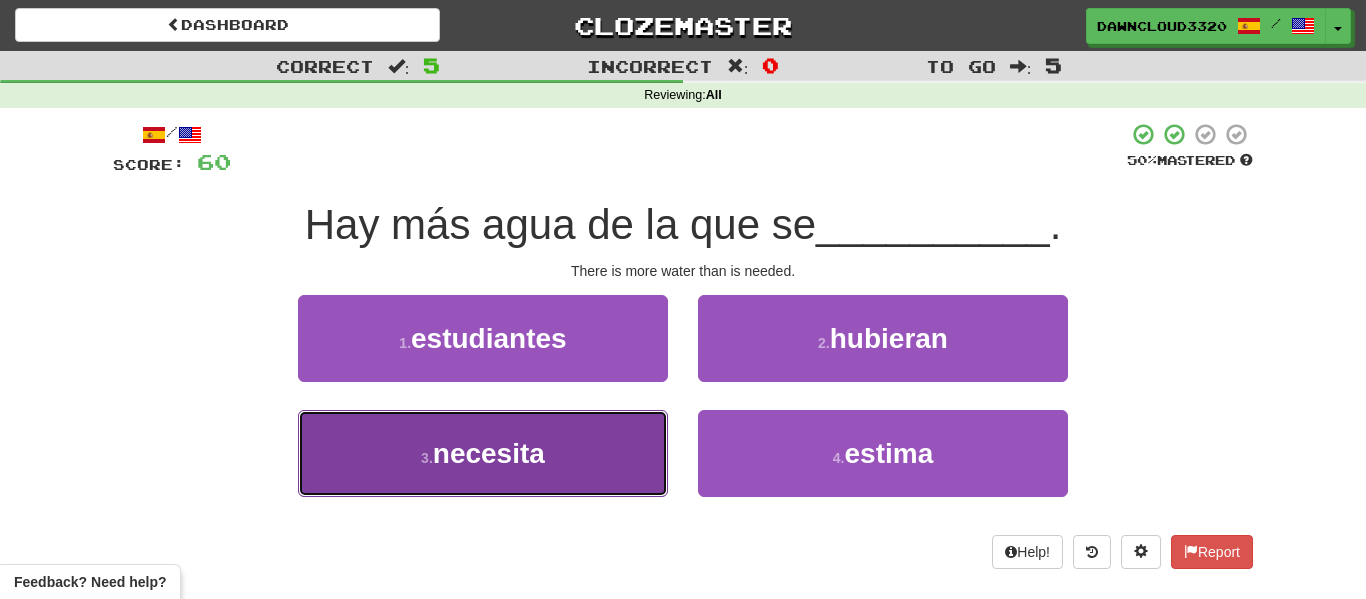 click on "3 .  necesita" at bounding box center (483, 453) 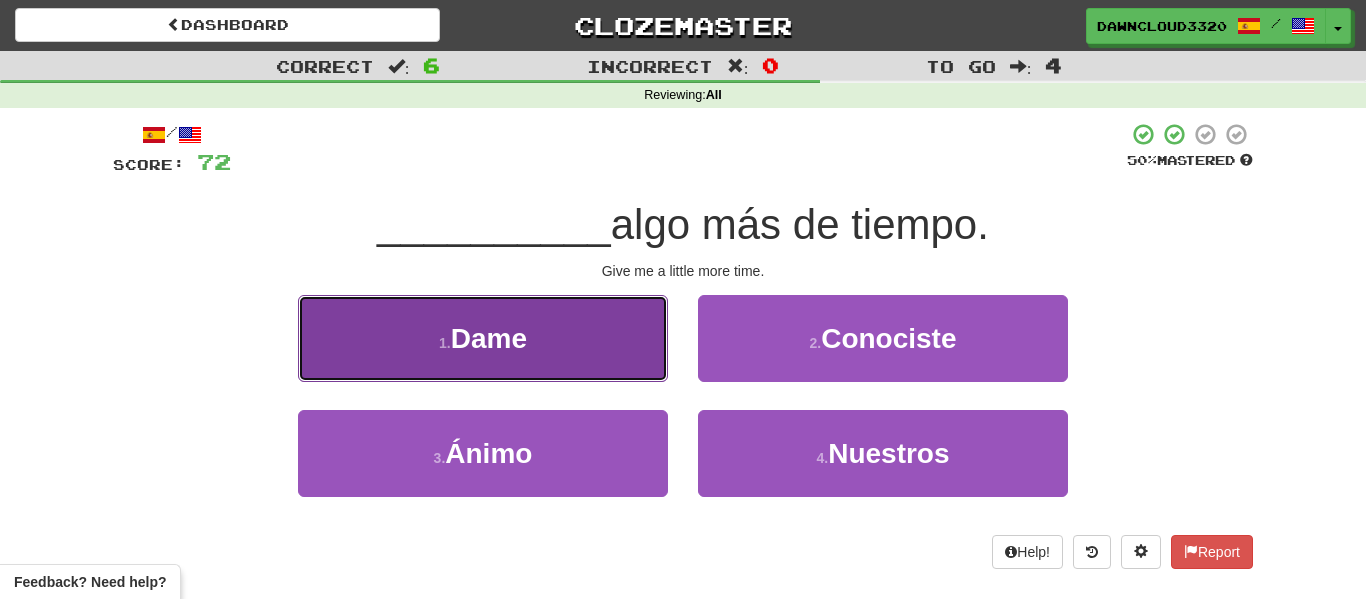 click on "1 .  Dame" at bounding box center [483, 338] 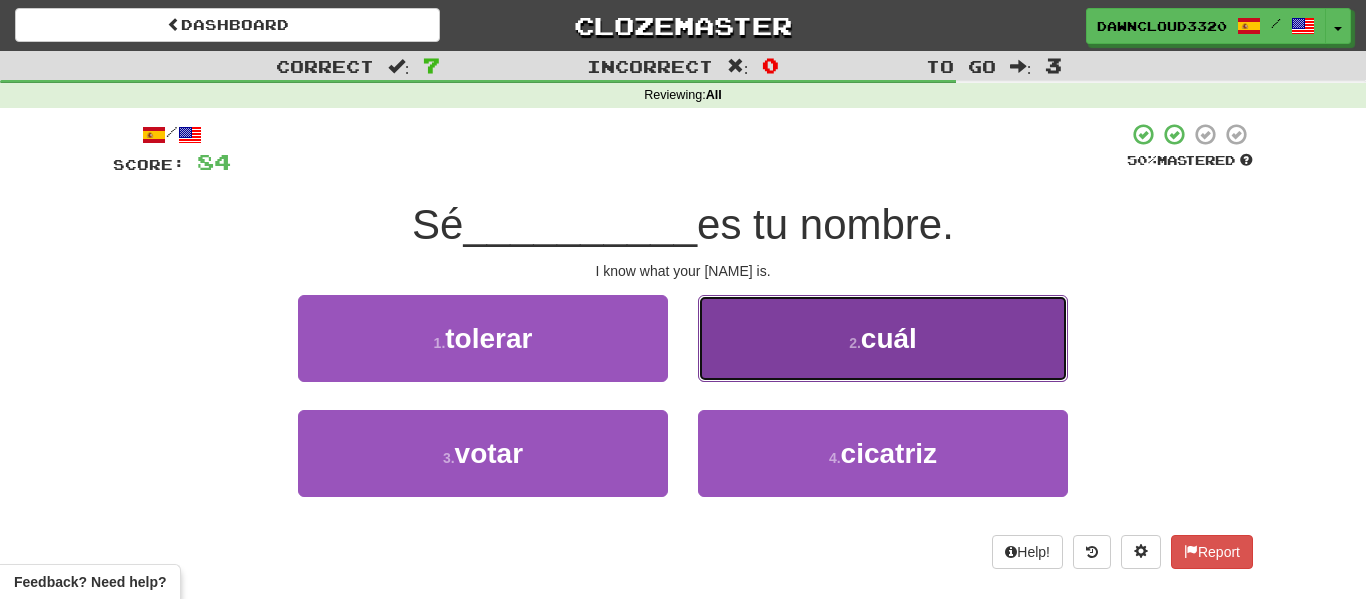 click on "2 .  cuál" at bounding box center (883, 338) 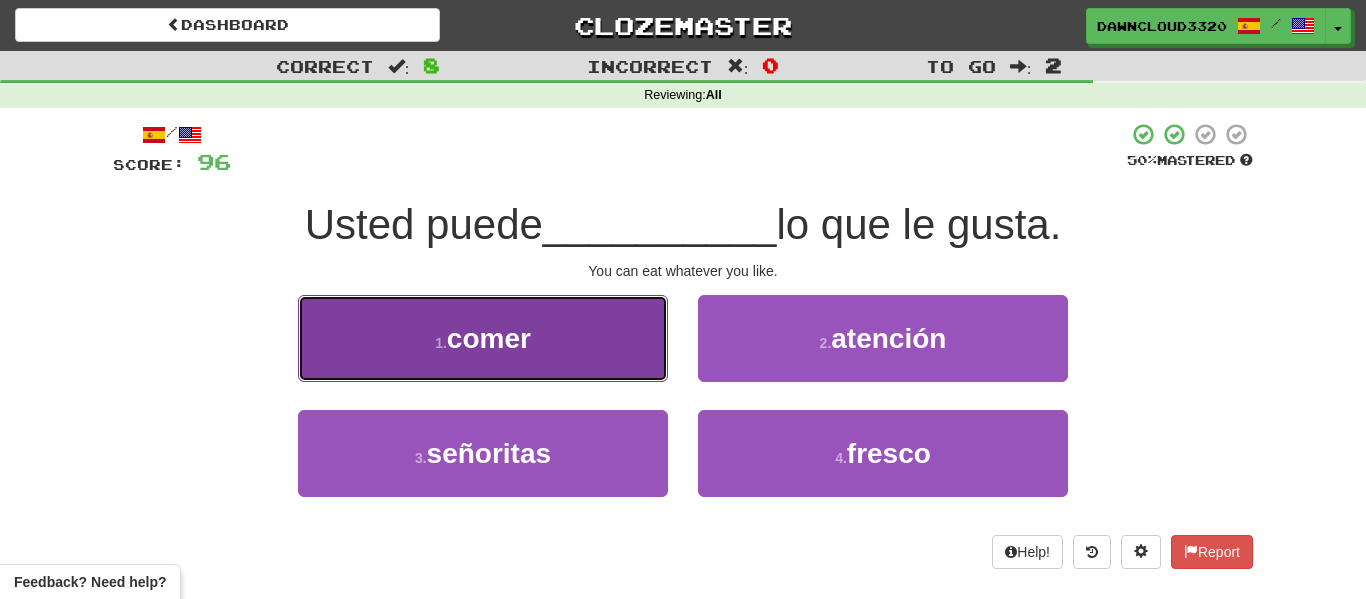 click on "1 .  comer" at bounding box center (483, 338) 